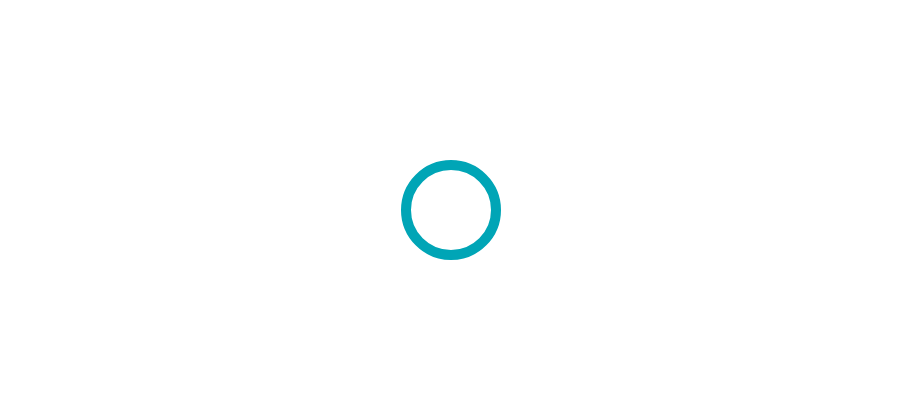 scroll, scrollTop: 0, scrollLeft: 0, axis: both 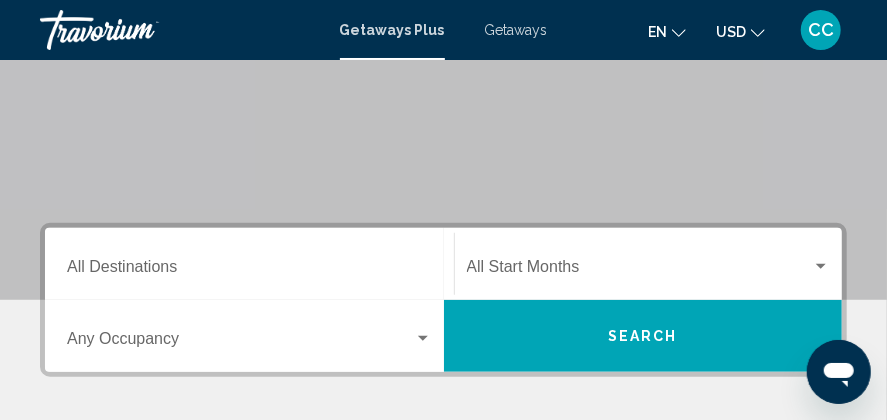 click on "Destination All Destinations" at bounding box center (249, 264) 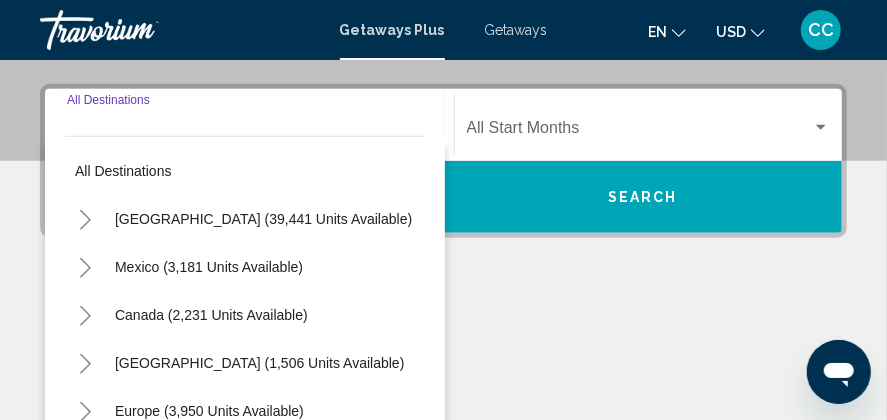 scroll, scrollTop: 457, scrollLeft: 0, axis: vertical 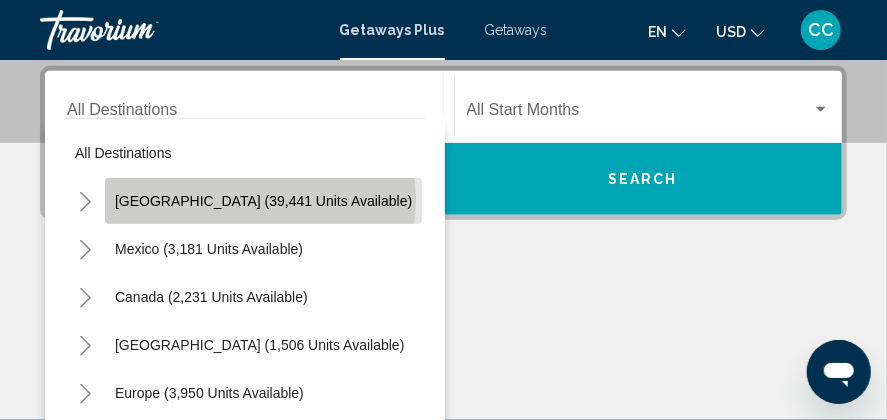 click on "United States (39,441 units available)" 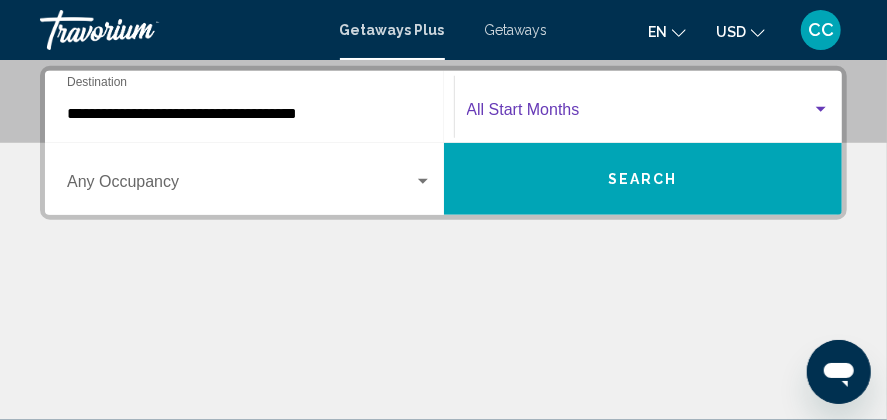 click at bounding box center (821, 109) 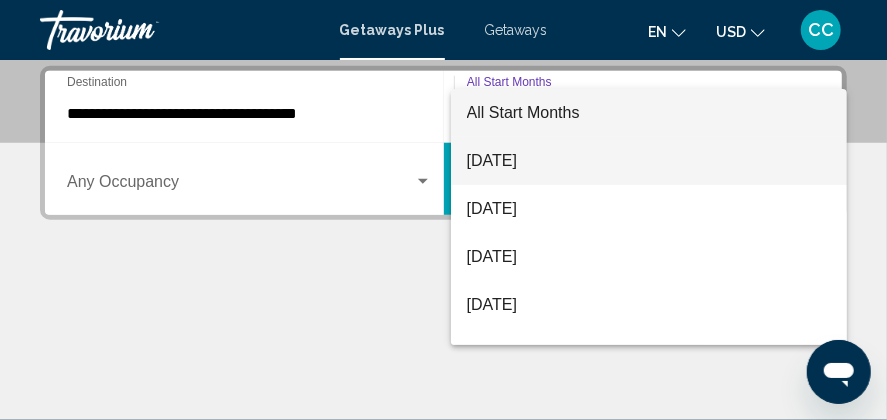 click on "July 2025" at bounding box center (649, 161) 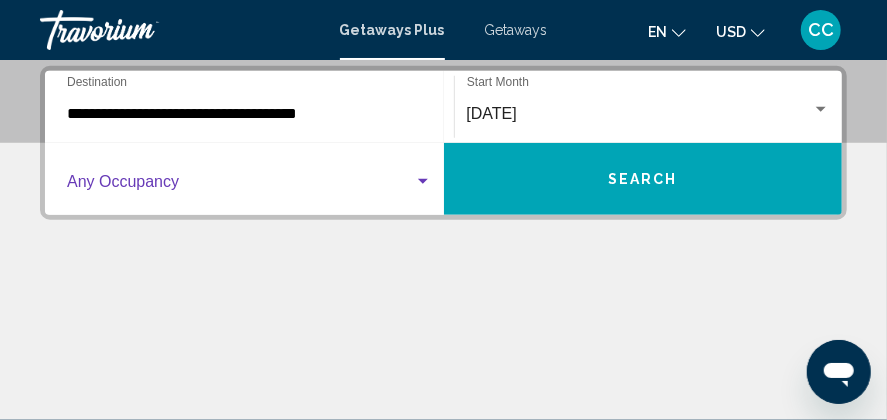 click at bounding box center (423, 181) 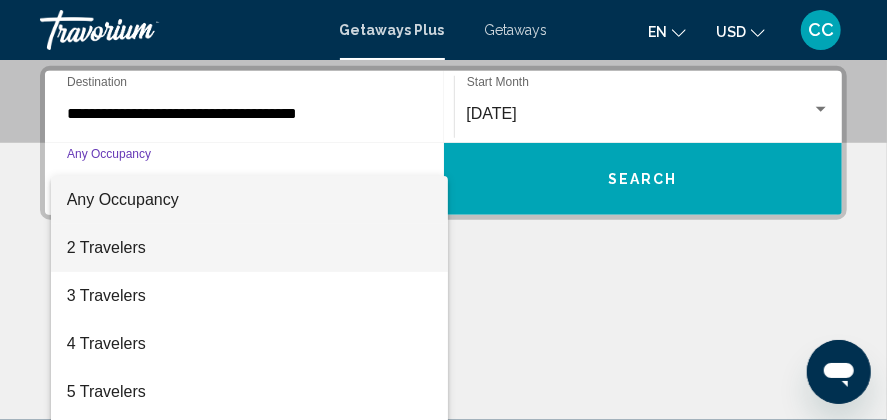 click on "2 Travelers" at bounding box center [249, 248] 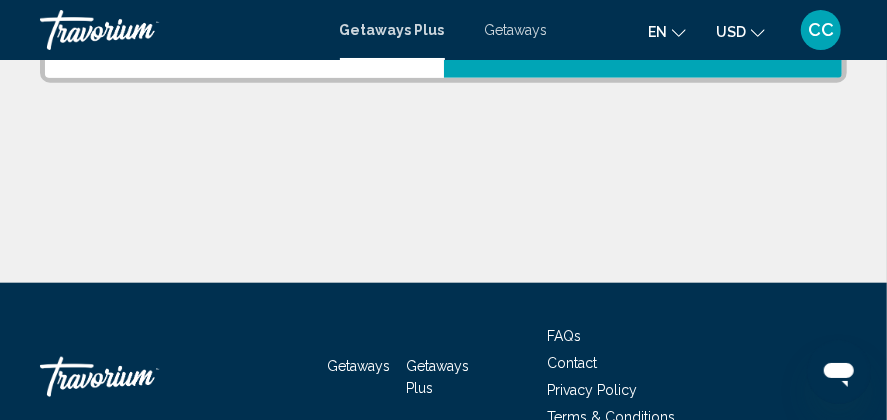 scroll, scrollTop: 400, scrollLeft: 0, axis: vertical 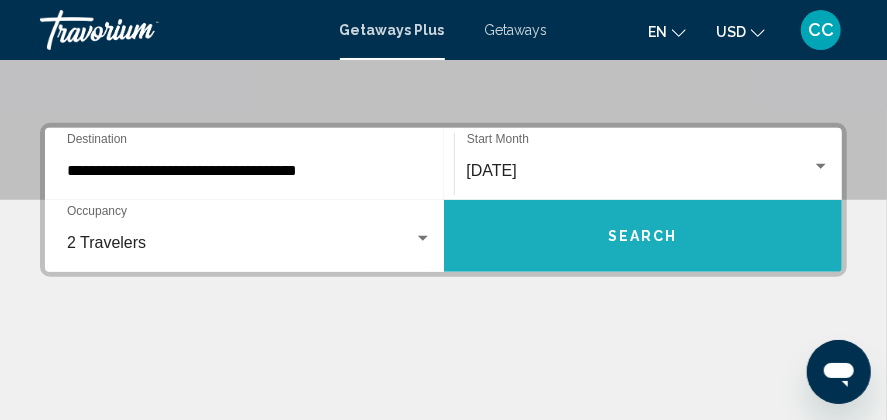 click on "Search" at bounding box center [643, 237] 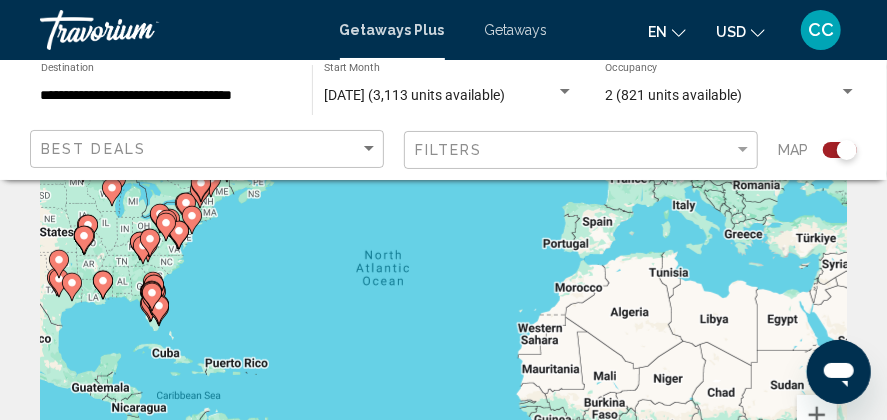 scroll, scrollTop: 200, scrollLeft: 0, axis: vertical 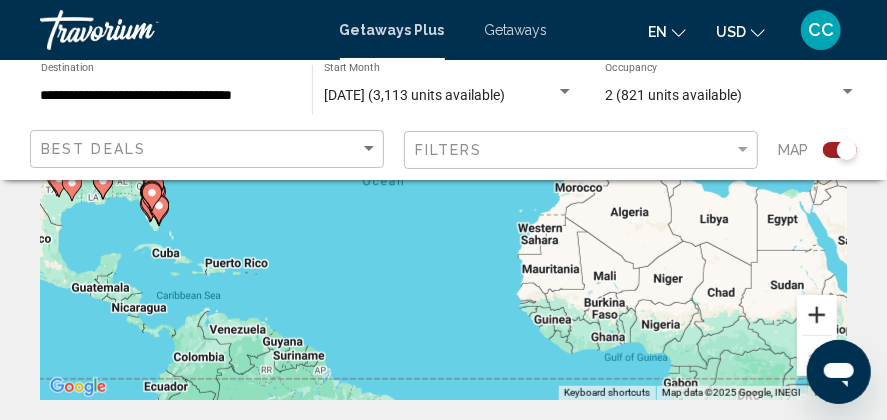 click at bounding box center (817, 315) 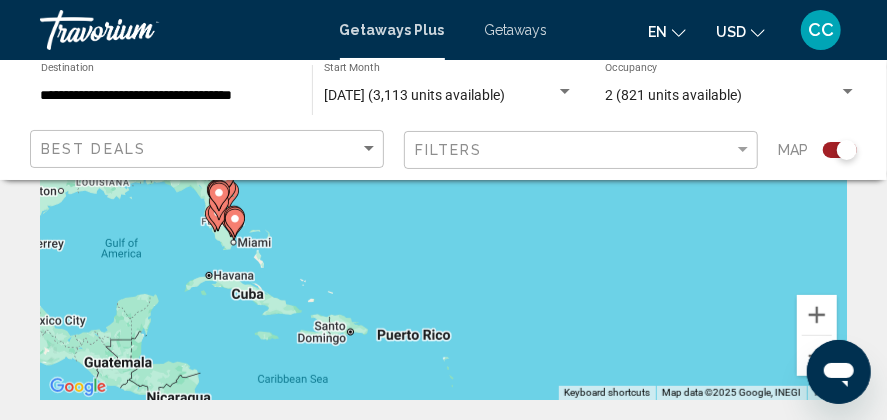 drag, startPoint x: 283, startPoint y: 326, endPoint x: 653, endPoint y: 313, distance: 370.2283 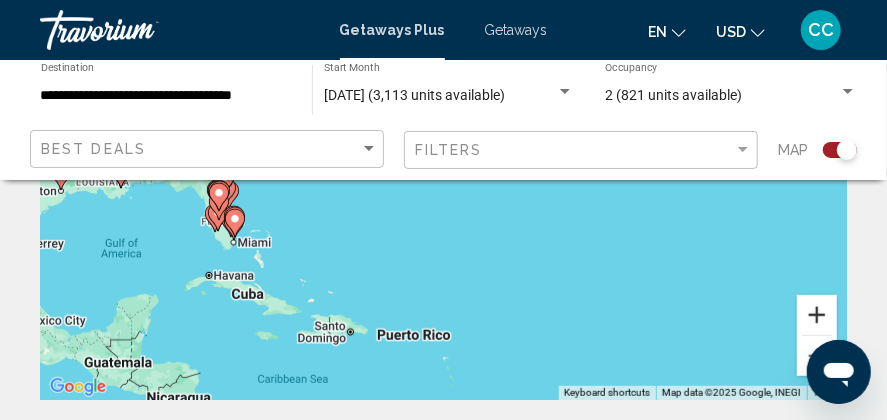 click at bounding box center (817, 315) 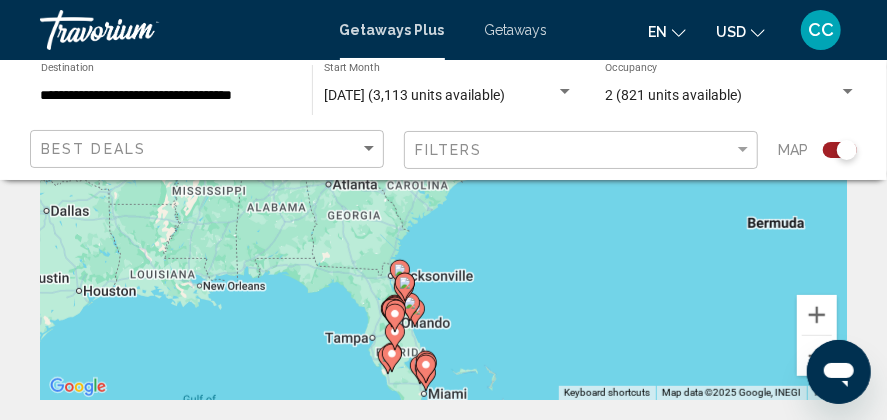 drag, startPoint x: 184, startPoint y: 292, endPoint x: 591, endPoint y: 403, distance: 421.8649 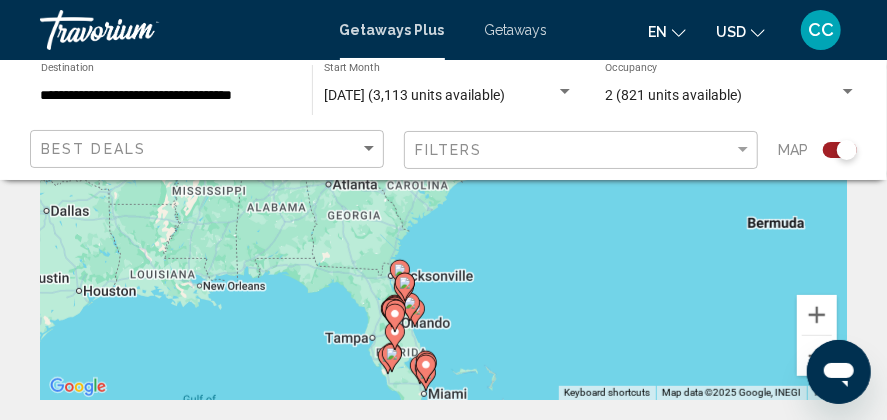 click on "← Move left → Move right ↑ Move up ↓ Move down + Zoom in - Zoom out Home Jump left by 75% End Jump right by 75% Page Up Jump up by 75% Page Down Jump down by 75% To navigate, press the arrow keys. To activate drag with keyboard, press Alt + Enter. Once in keyboard drag state, use the arrow keys to move the marker. To complete the drag, press the Enter key. To cancel, press Escape. Keyboard shortcuts Map Data Map data ©2025 Google, INEGI Map data ©2025 Google, INEGI 200 km  Click to toggle between metric and imperial units Terms Report a map error 3,113 Getaways Plus units available across 171 Resorts Save up to  100%   Fairfield Inn & Suites Orlando Lake Buena Vista in the Marriott Village - 3 Nights  Resort  -  This is an adults only resort
Orlando, FL, USA From $749.00 USD $0.00 USD For 3 nights You save  $749.00 USD   temp
Fitness Center" at bounding box center (443, 2716) 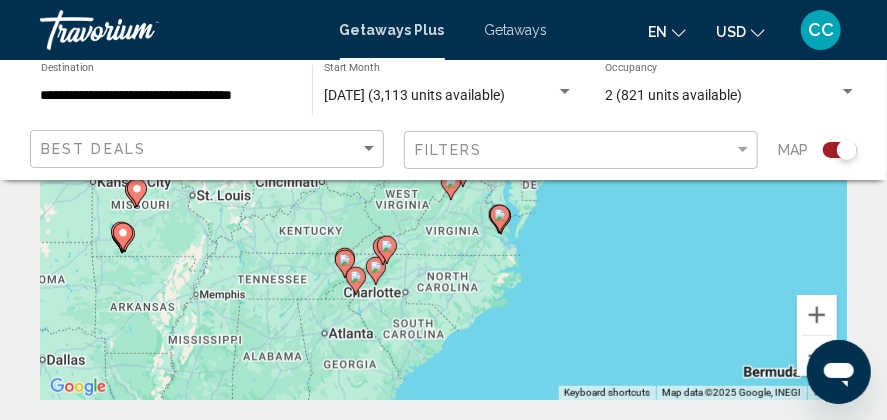 drag, startPoint x: 532, startPoint y: 267, endPoint x: 527, endPoint y: 419, distance: 152.08221 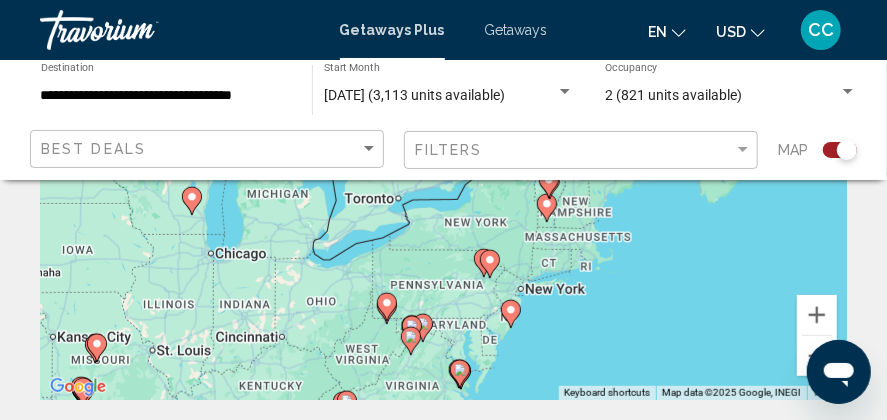 drag, startPoint x: 578, startPoint y: 200, endPoint x: 537, endPoint y: 354, distance: 159.36436 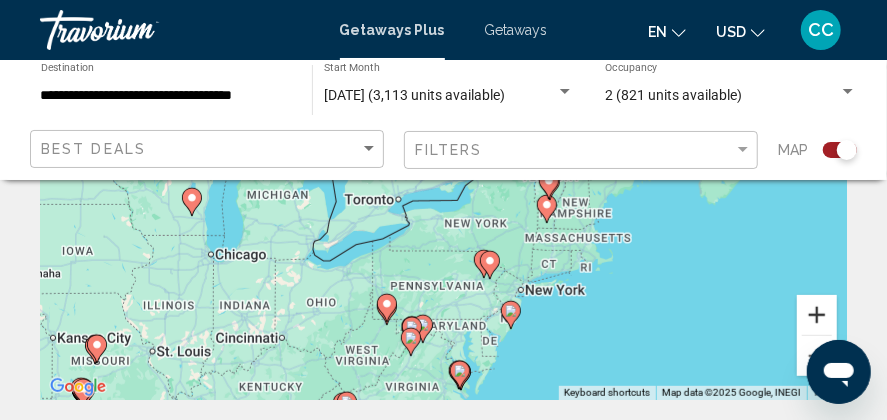 click at bounding box center [817, 315] 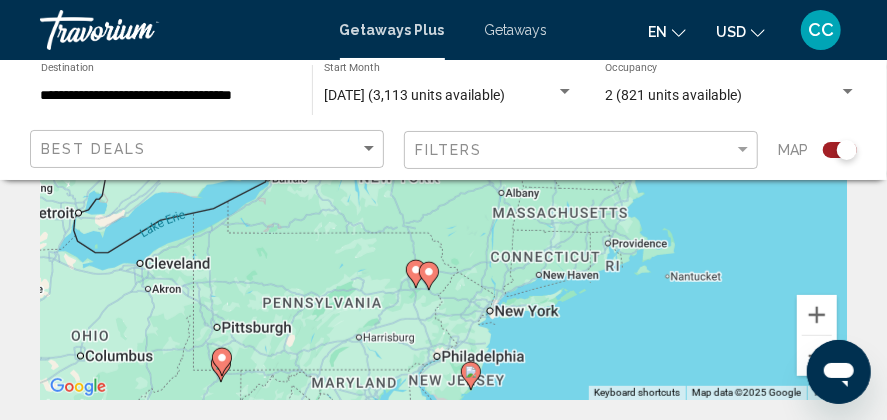 drag, startPoint x: 405, startPoint y: 285, endPoint x: 295, endPoint y: 216, distance: 129.84991 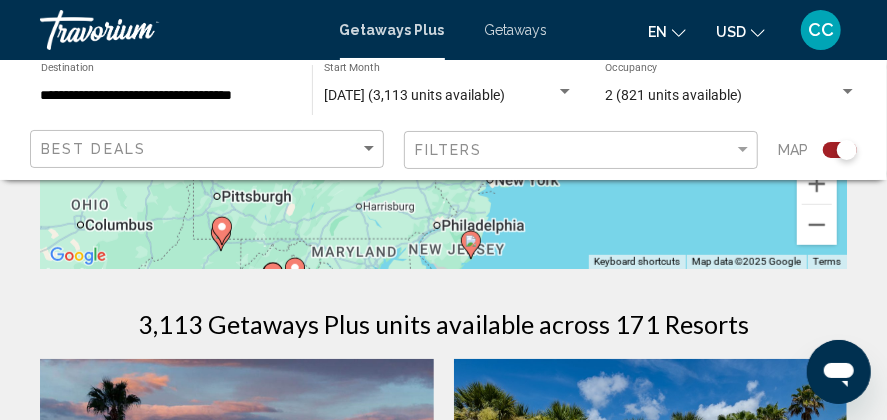 scroll, scrollTop: 300, scrollLeft: 0, axis: vertical 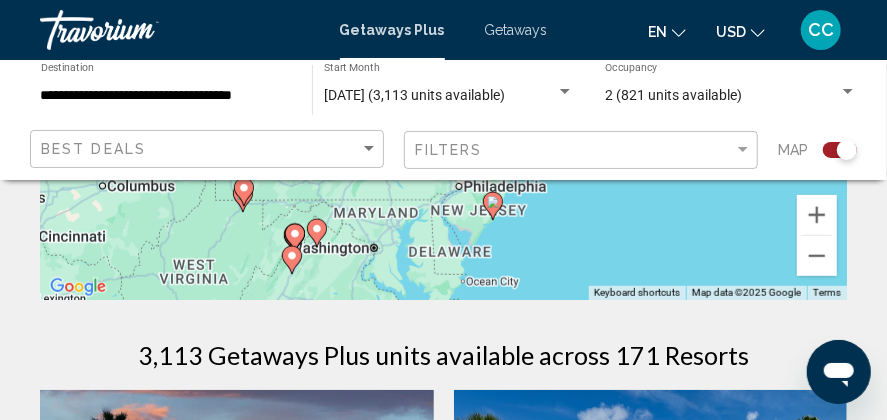 drag, startPoint x: 452, startPoint y: 271, endPoint x: 479, endPoint y: 204, distance: 72.235725 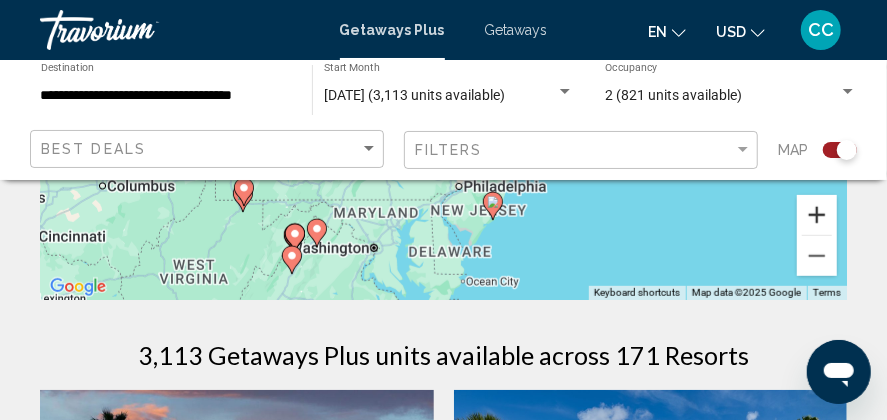 click at bounding box center (817, 215) 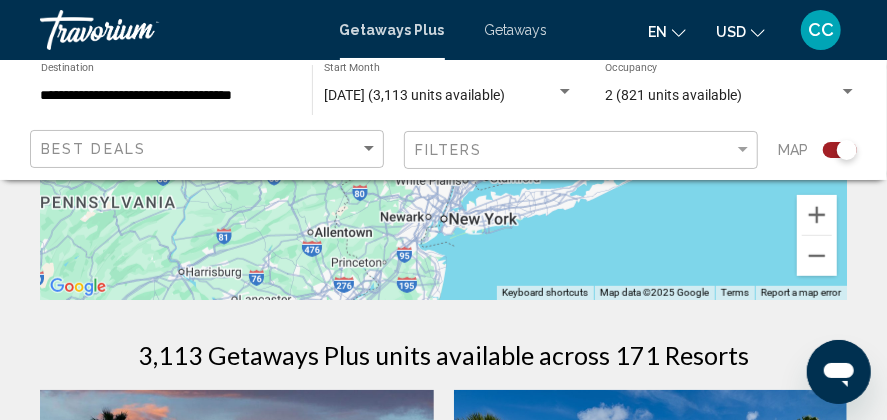 drag, startPoint x: 474, startPoint y: 240, endPoint x: 337, endPoint y: 280, distance: 142.72 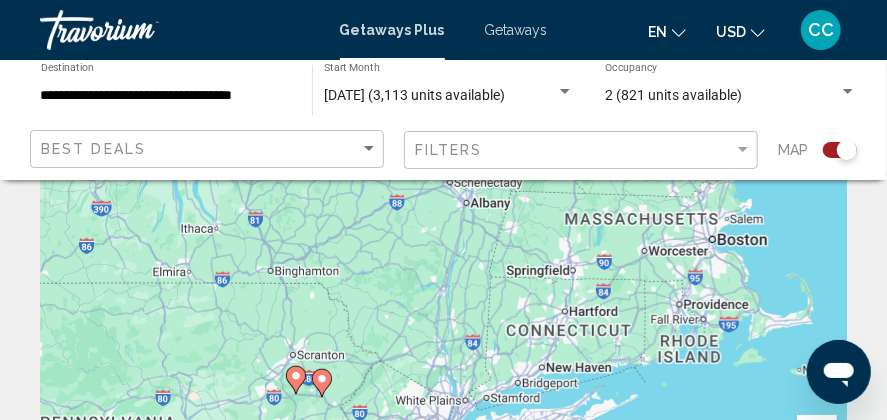 scroll, scrollTop: 0, scrollLeft: 0, axis: both 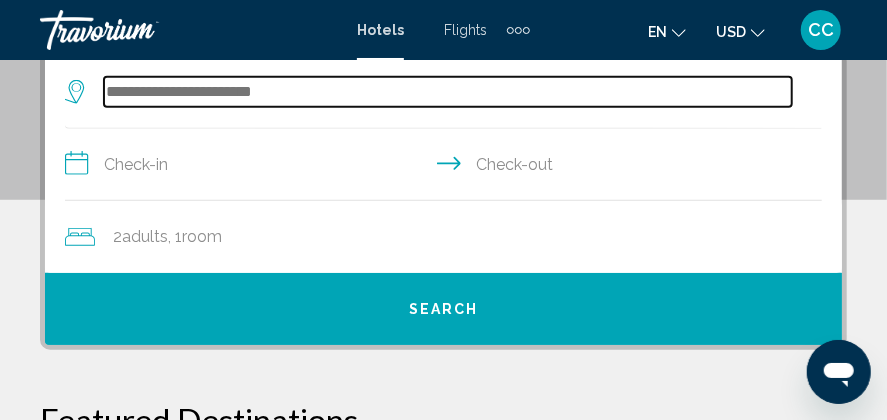 click at bounding box center (448, 92) 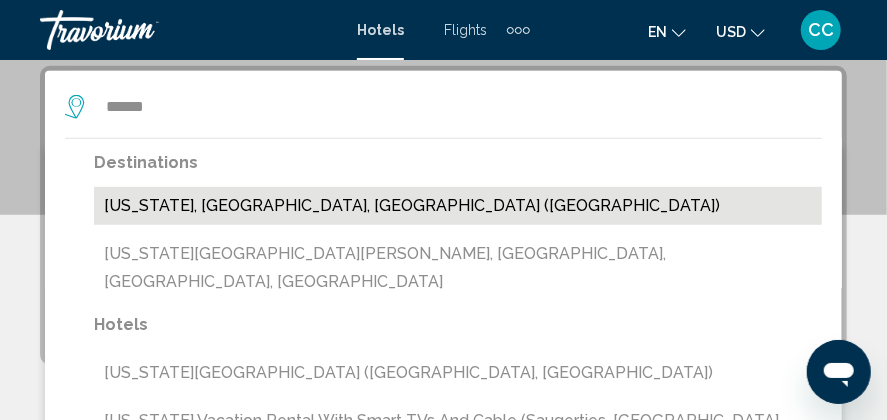click on "[US_STATE], [GEOGRAPHIC_DATA], [GEOGRAPHIC_DATA] ([GEOGRAPHIC_DATA])" at bounding box center (458, 206) 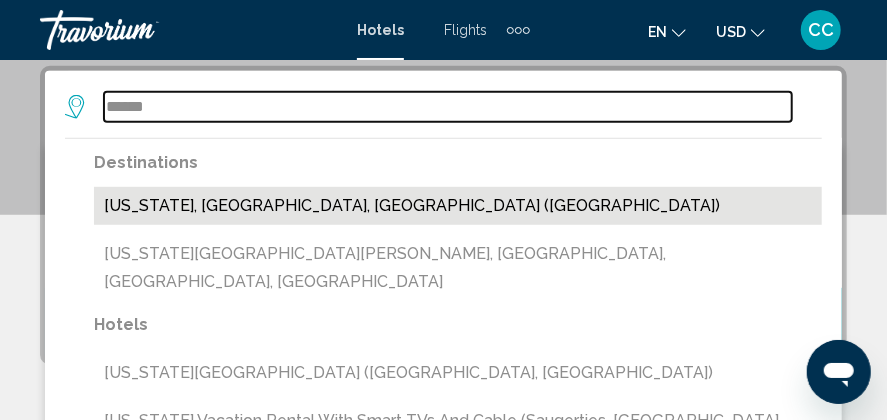 type on "**********" 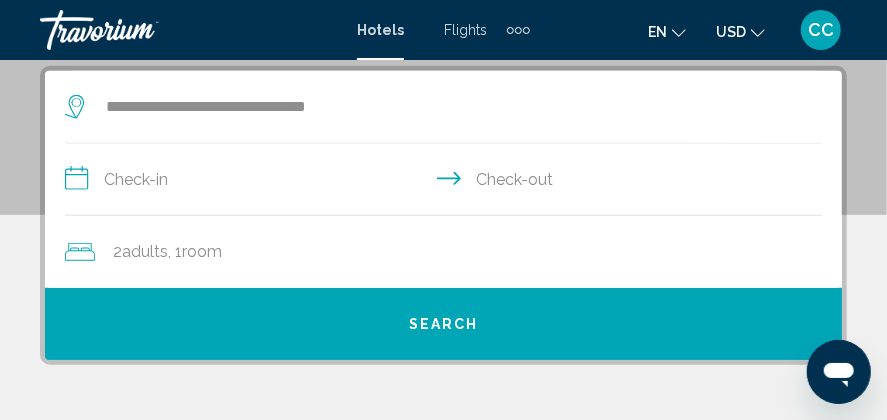 click on "**********" at bounding box center [447, 182] 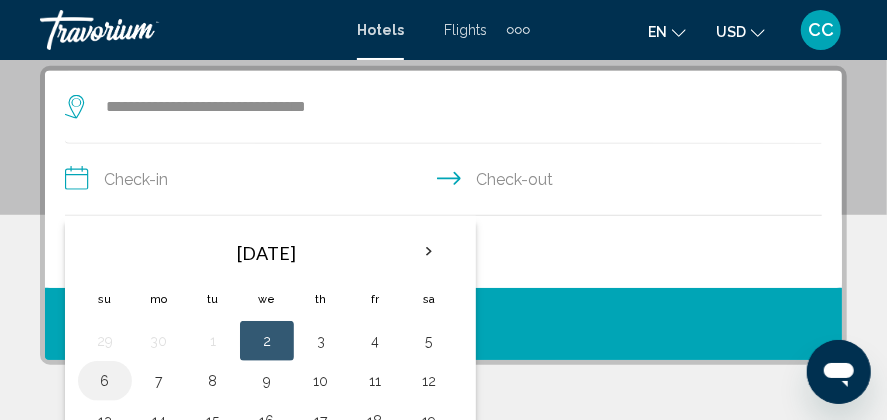 click on "6" at bounding box center (105, 381) 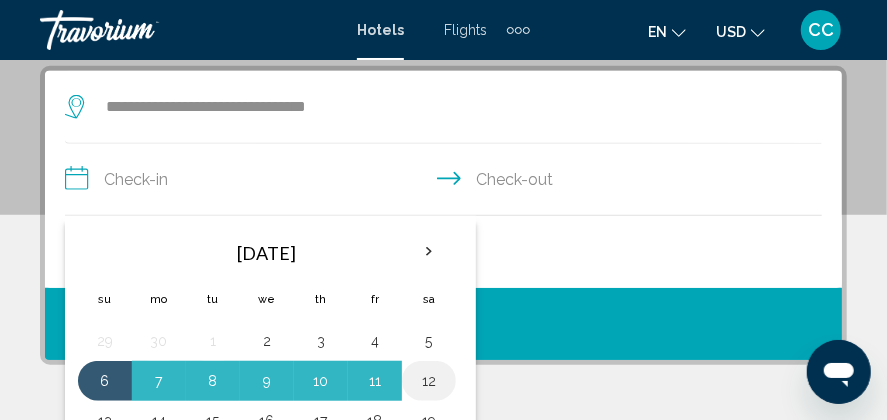 click on "12" at bounding box center [429, 381] 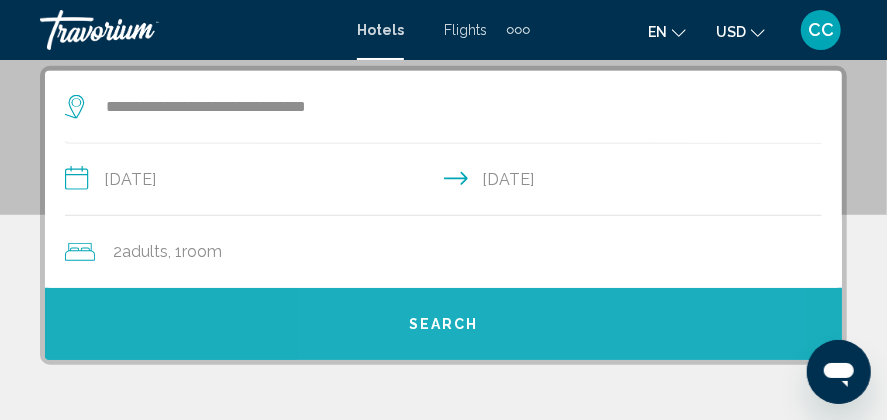 click on "Search" at bounding box center [444, 325] 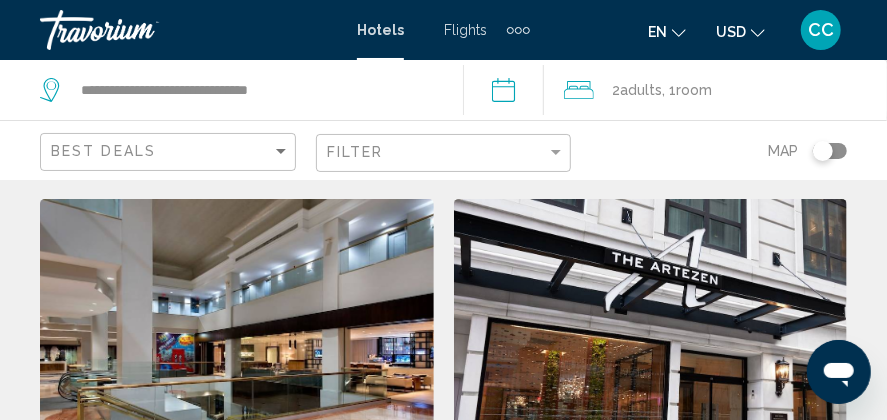 scroll, scrollTop: 0, scrollLeft: 0, axis: both 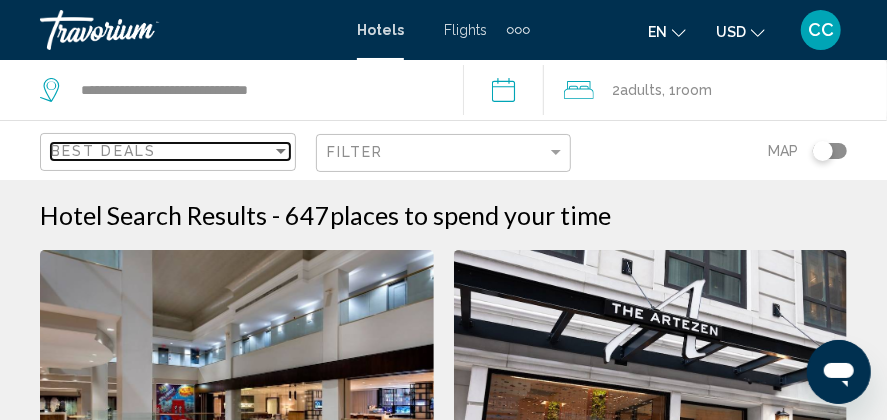 click at bounding box center [281, 151] 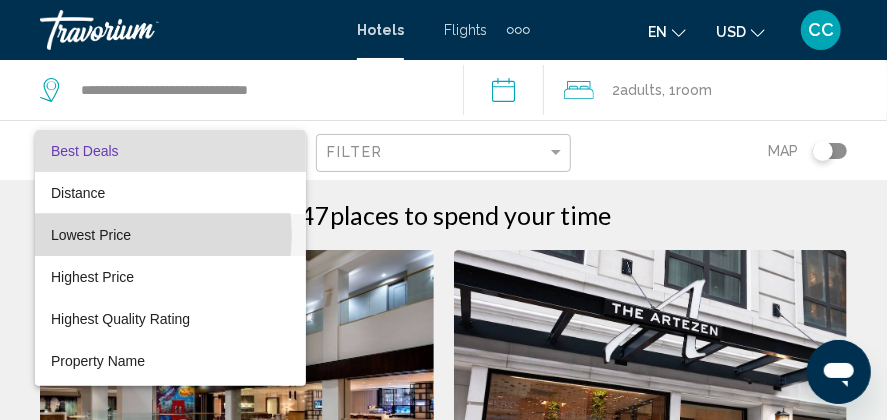 click on "Lowest Price" at bounding box center (91, 235) 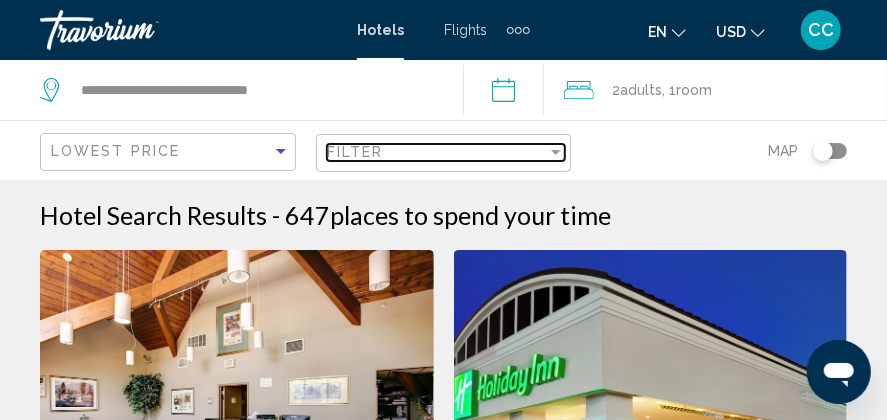 click on "Filter" at bounding box center [355, 152] 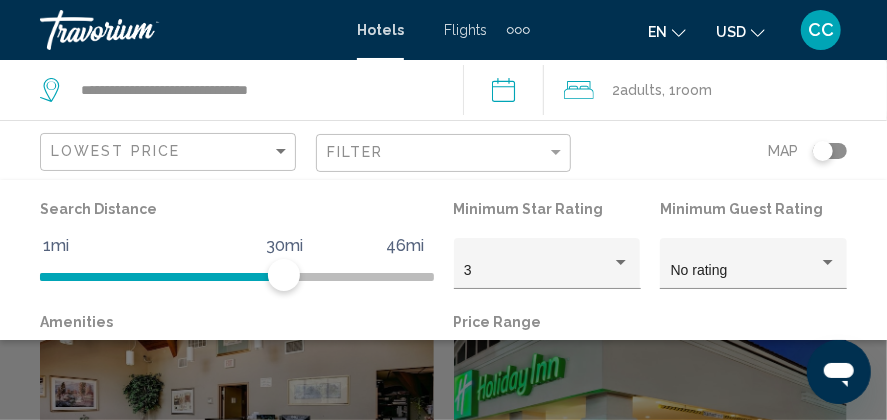scroll, scrollTop: 100, scrollLeft: 0, axis: vertical 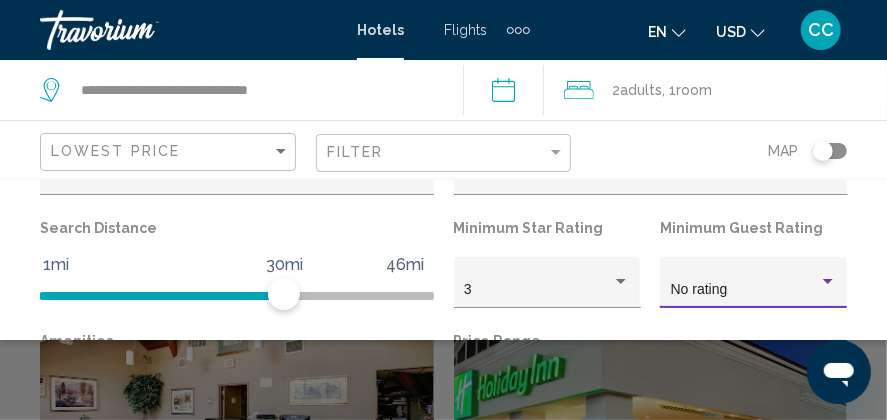 click at bounding box center (828, 282) 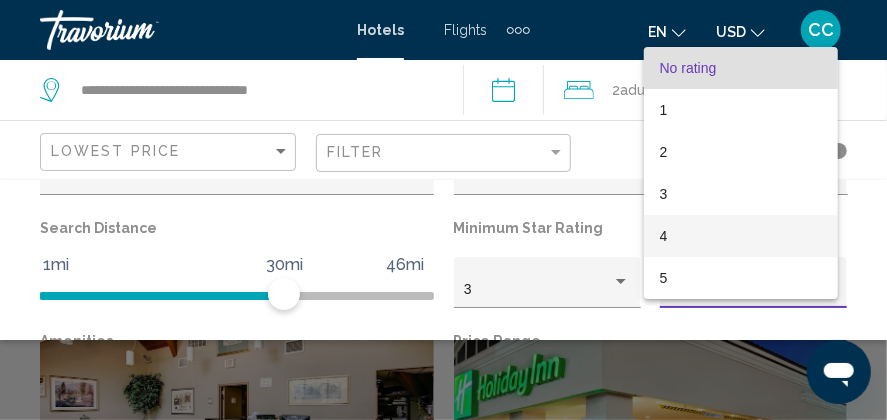 click on "4" at bounding box center [741, 236] 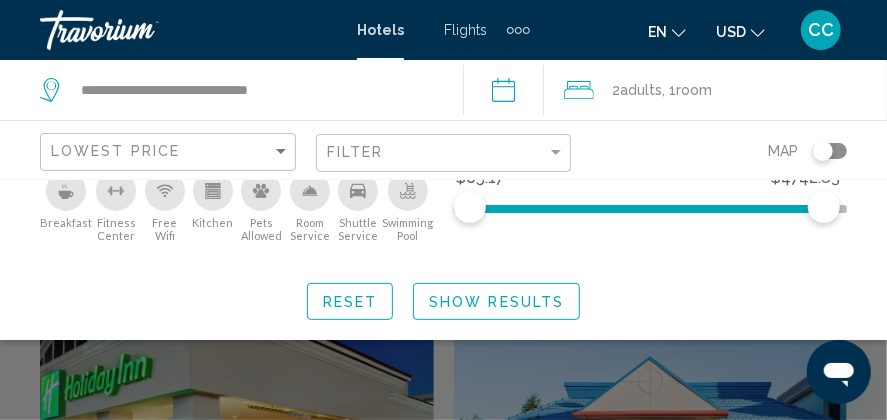scroll, scrollTop: 300, scrollLeft: 0, axis: vertical 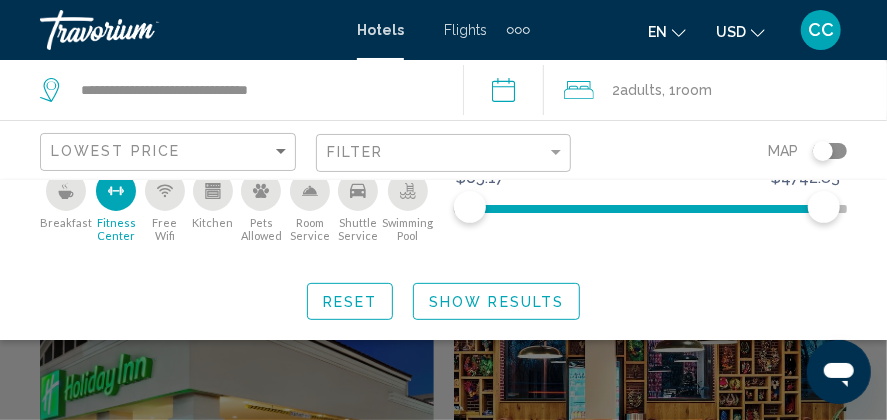click 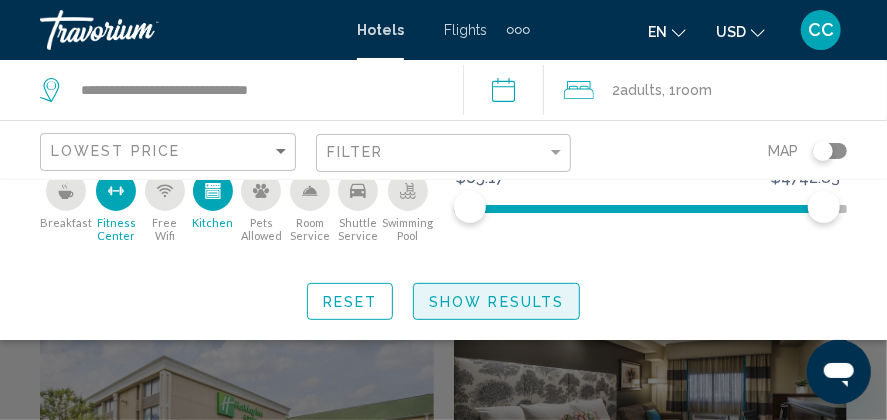 click on "Show Results" 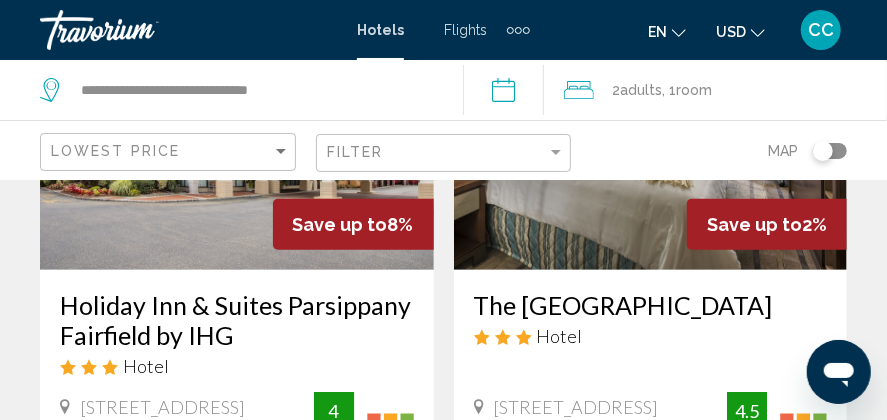 scroll, scrollTop: 200, scrollLeft: 0, axis: vertical 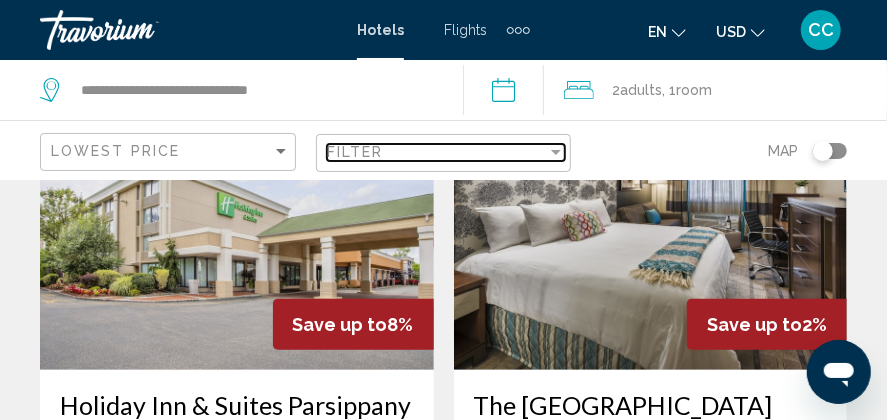 click on "Filter" at bounding box center [437, 152] 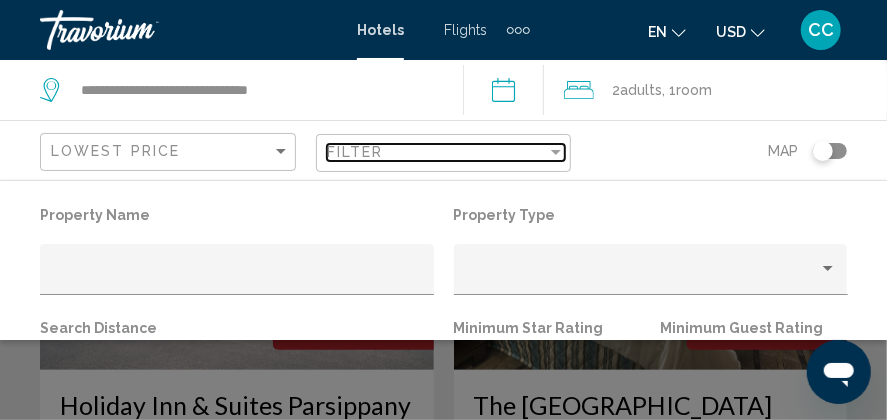 click on "Filter" at bounding box center [437, 152] 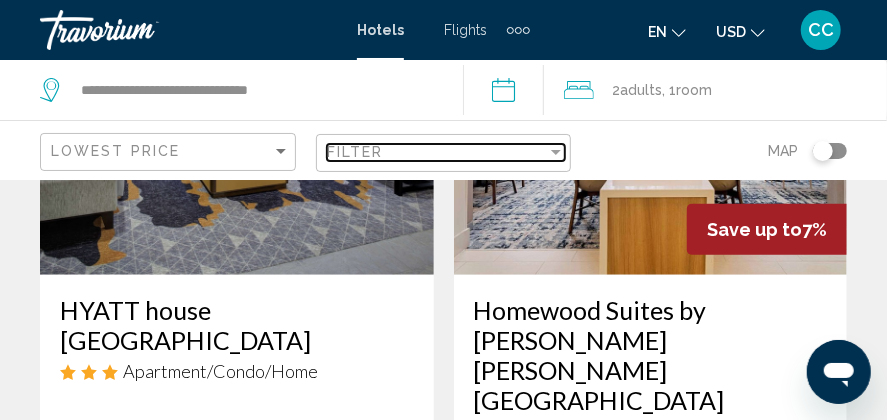 scroll, scrollTop: 3400, scrollLeft: 0, axis: vertical 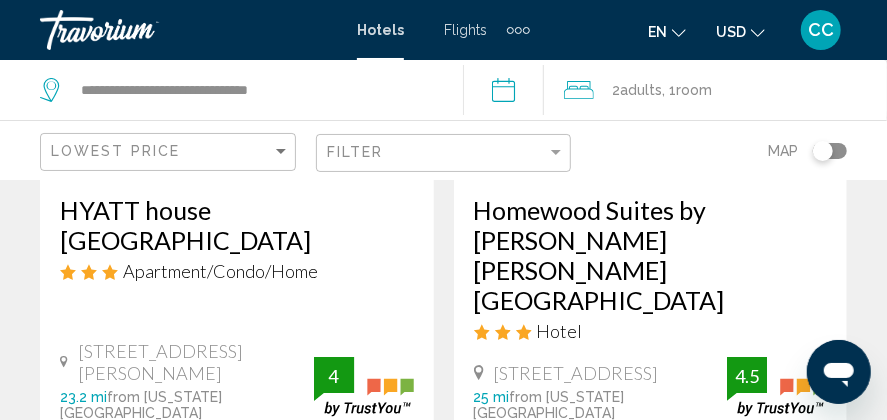 click 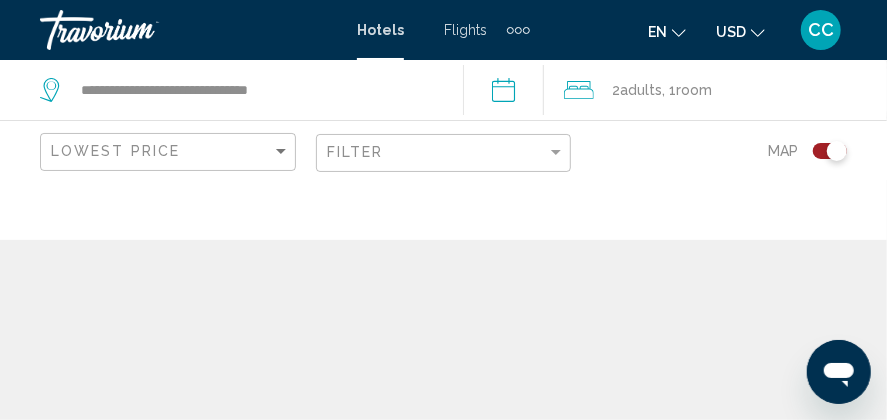 scroll, scrollTop: 0, scrollLeft: 0, axis: both 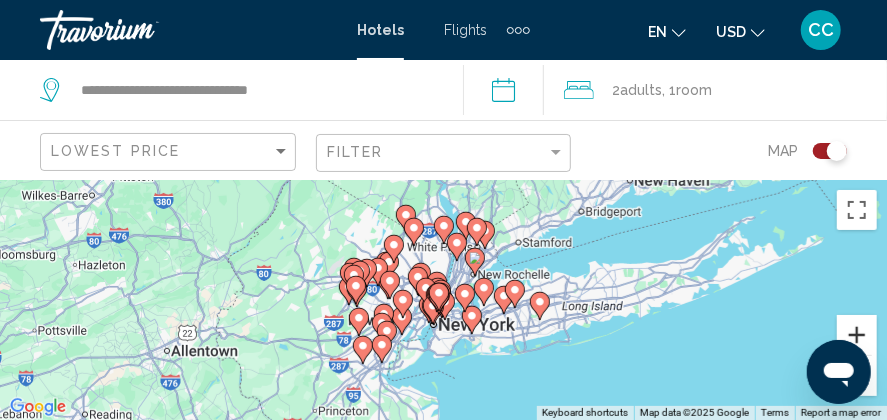 click at bounding box center [857, 335] 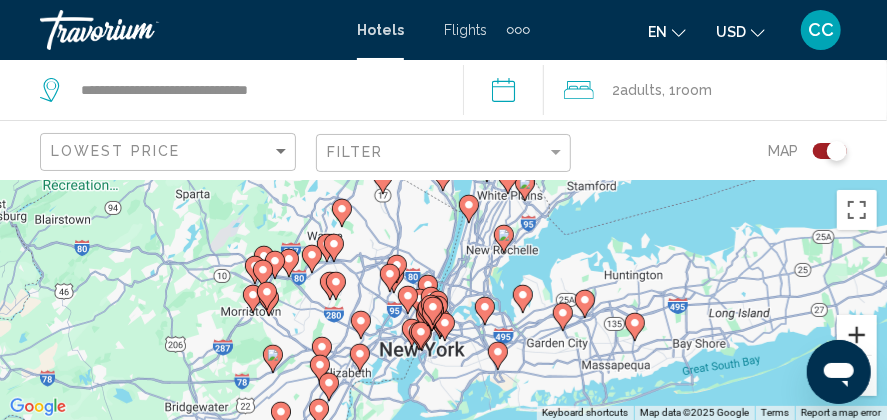 click at bounding box center (857, 335) 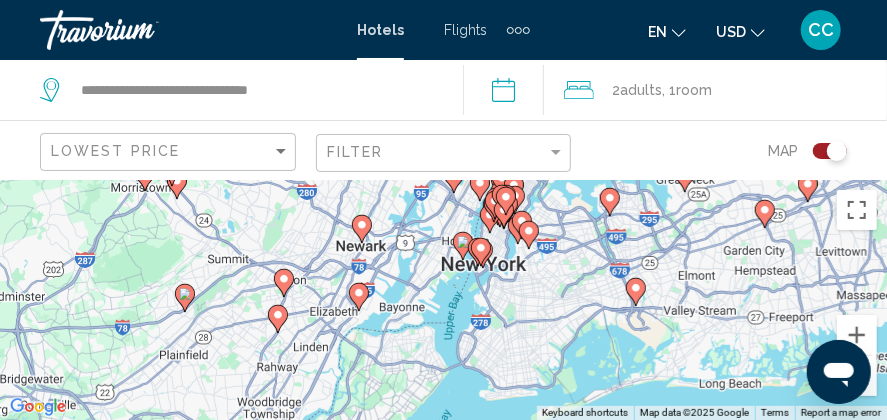 drag, startPoint x: 524, startPoint y: 300, endPoint x: 609, endPoint y: 159, distance: 164.63899 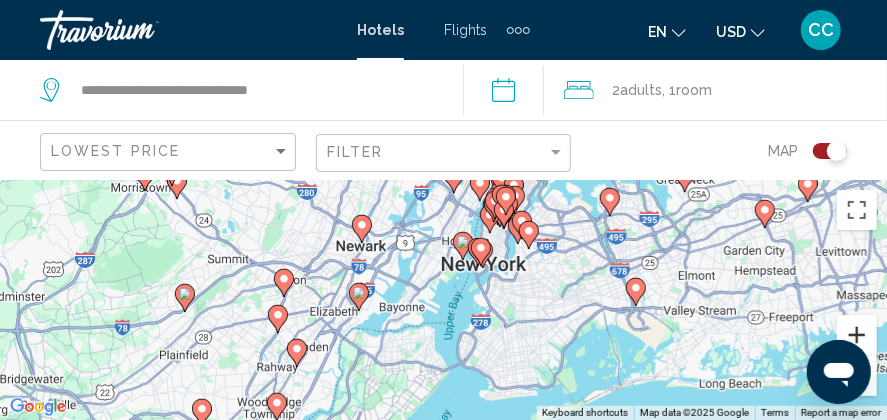 click at bounding box center [857, 335] 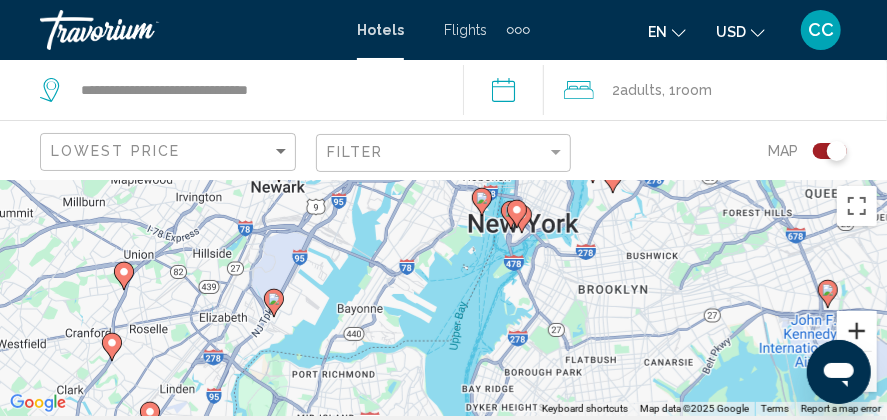 scroll, scrollTop: 0, scrollLeft: 0, axis: both 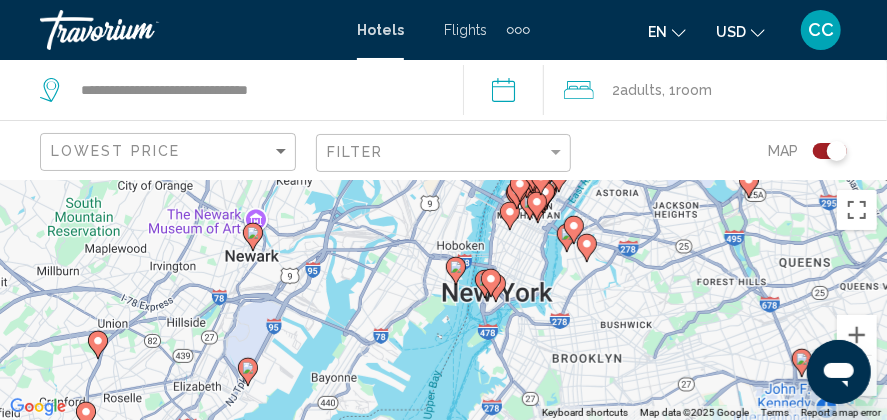 drag, startPoint x: 708, startPoint y: 232, endPoint x: 681, endPoint y: 299, distance: 72.235725 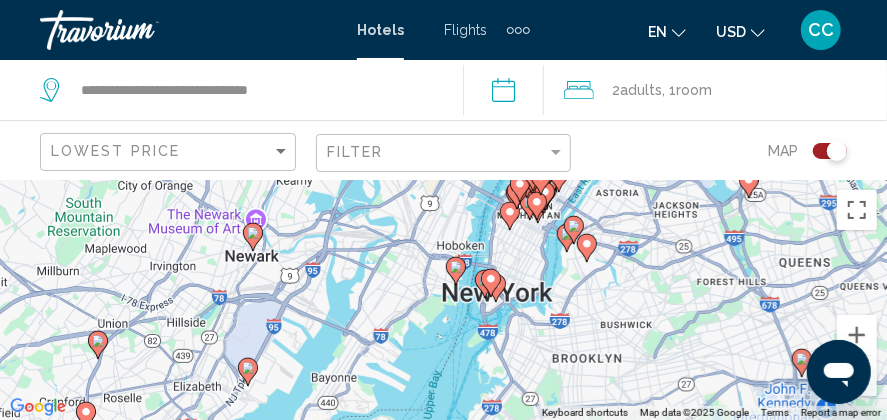 click on "To navigate, press the arrow keys. To activate drag with keyboard, press Alt + Enter. Once in keyboard drag state, use the arrow keys to move the marker. To complete the drag, press the Enter key. To cancel, press Escape." at bounding box center (443, 300) 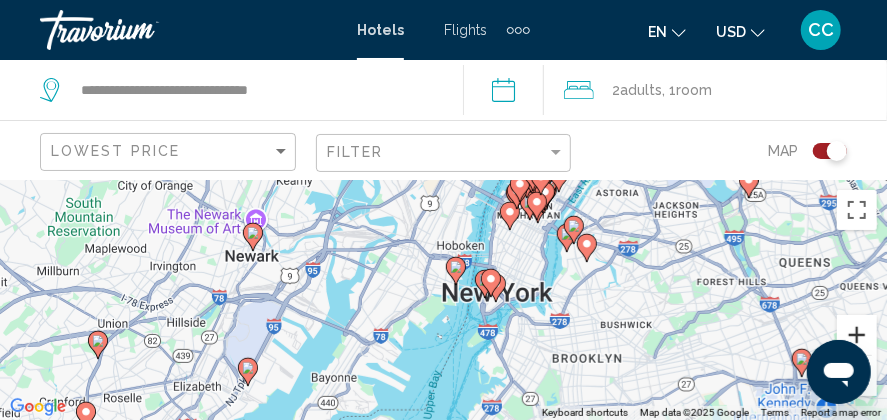 click at bounding box center [857, 335] 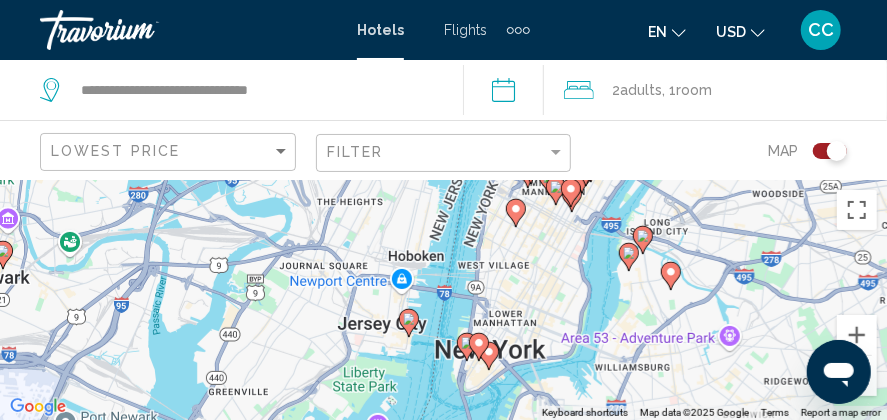 drag, startPoint x: 735, startPoint y: 277, endPoint x: 669, endPoint y: 339, distance: 90.55385 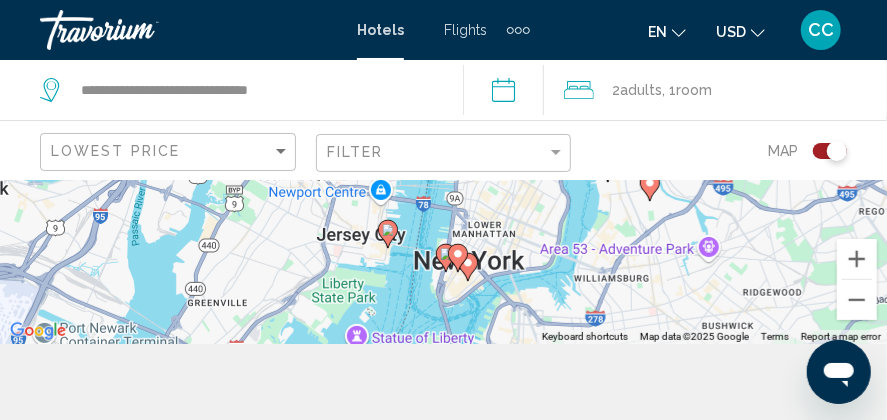 scroll, scrollTop: 72, scrollLeft: 0, axis: vertical 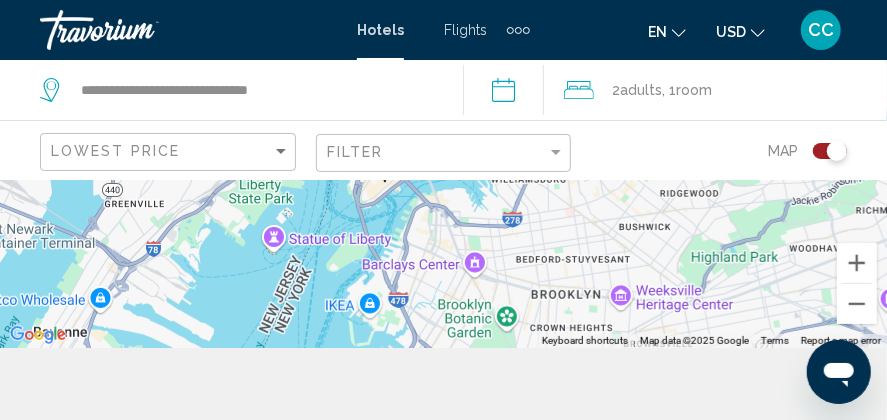 drag, startPoint x: 722, startPoint y: 257, endPoint x: 634, endPoint y: 175, distance: 120.283 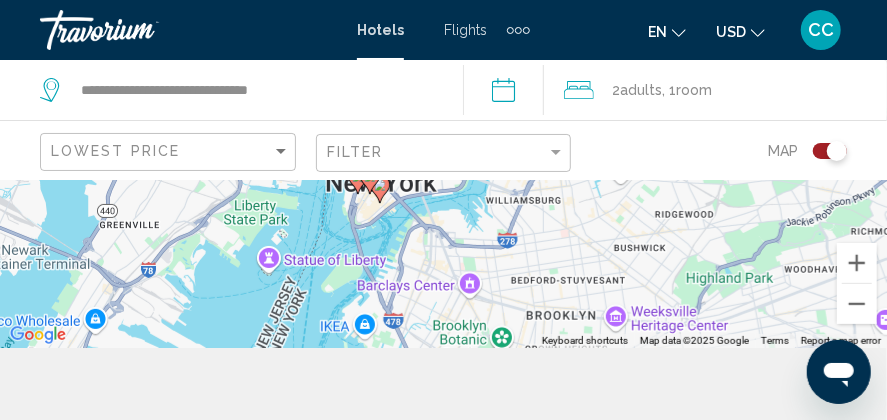 click on "Map" 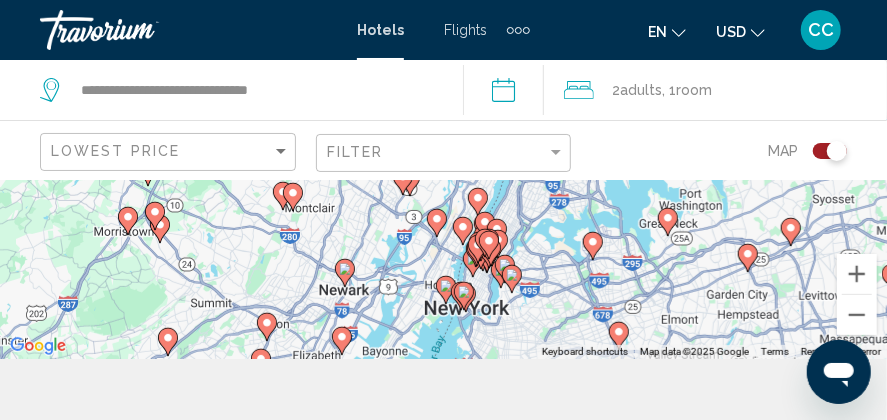 scroll, scrollTop: 56, scrollLeft: 0, axis: vertical 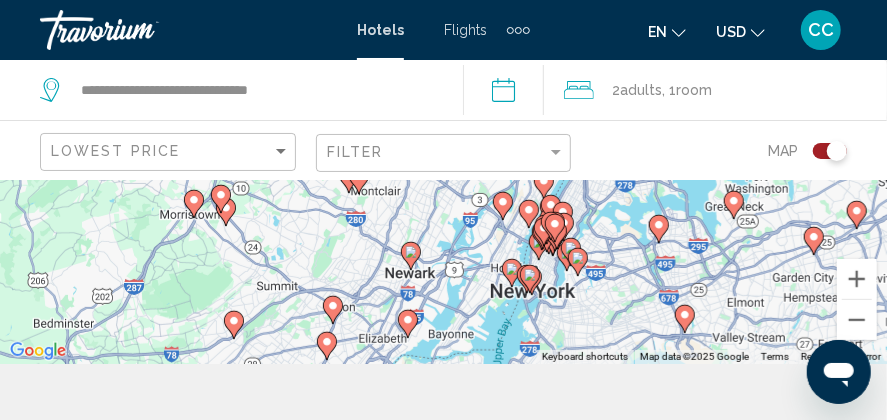 drag, startPoint x: 489, startPoint y: 277, endPoint x: 560, endPoint y: 255, distance: 74.330345 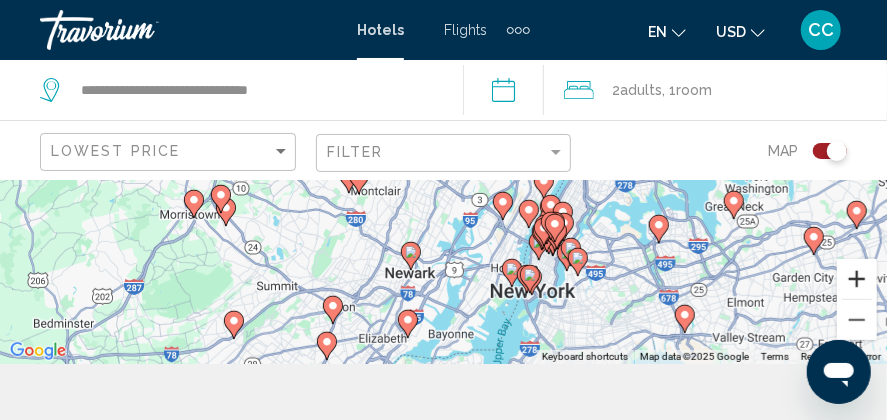 click at bounding box center [857, 279] 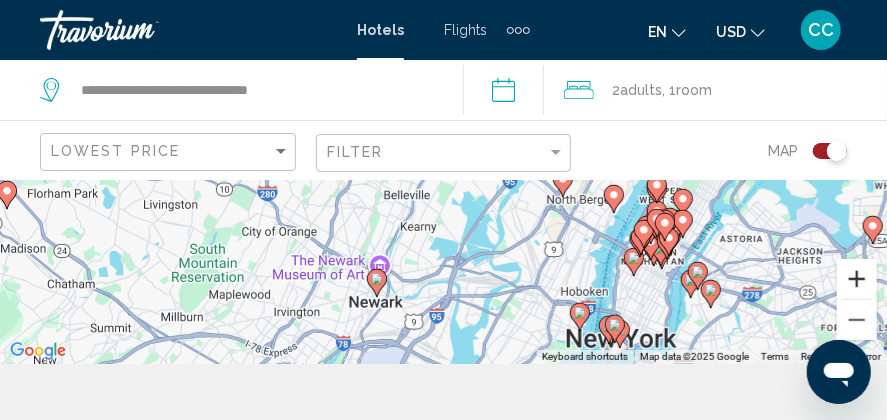 click at bounding box center [857, 279] 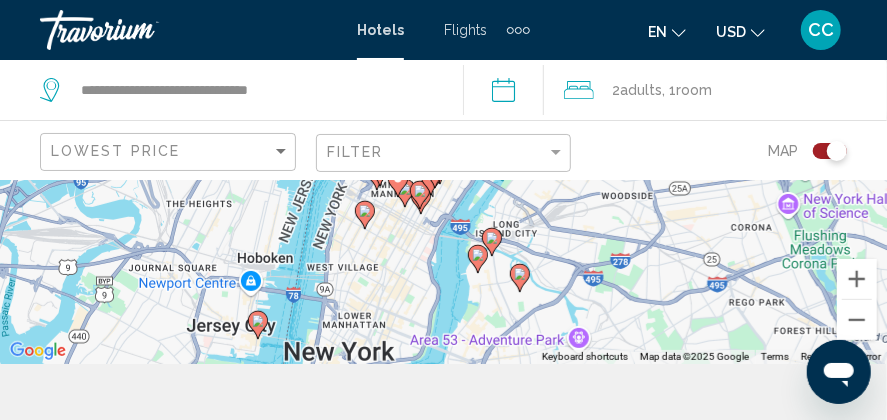 drag, startPoint x: 640, startPoint y: 282, endPoint x: 180, endPoint y: 201, distance: 467.0771 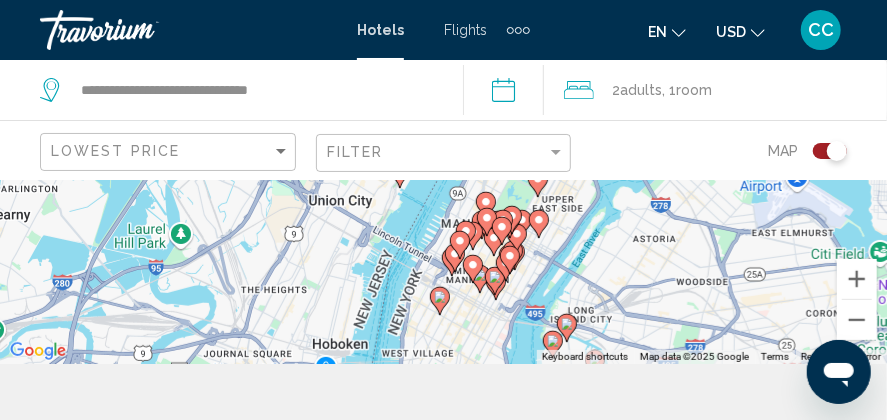 drag, startPoint x: 414, startPoint y: 198, endPoint x: 493, endPoint y: 277, distance: 111.72287 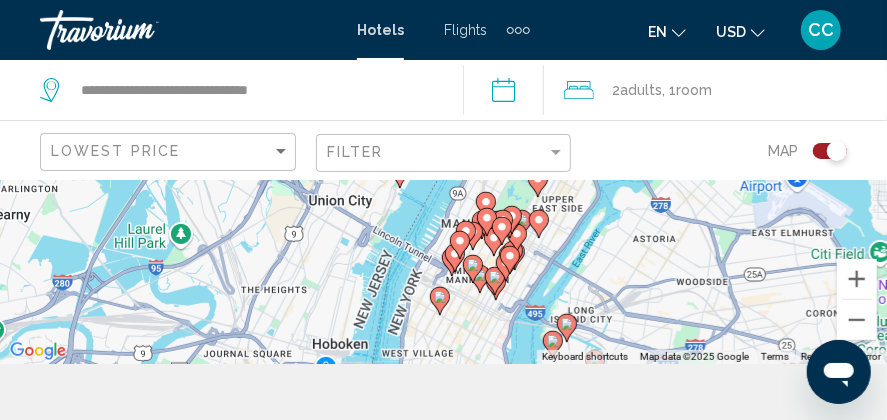 click 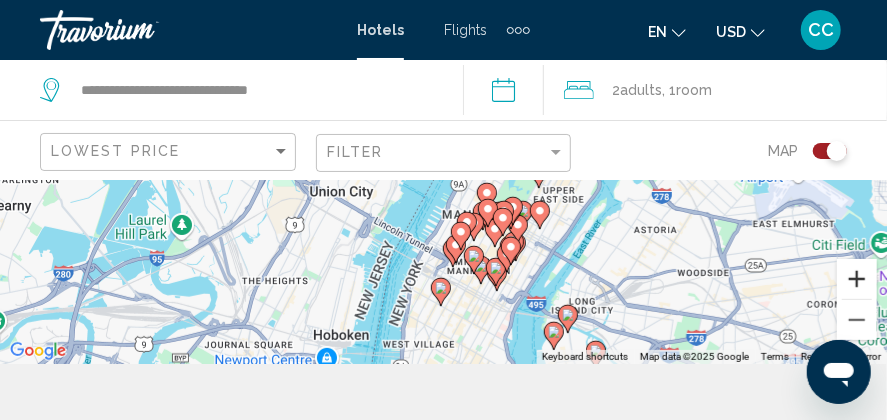click at bounding box center (857, 279) 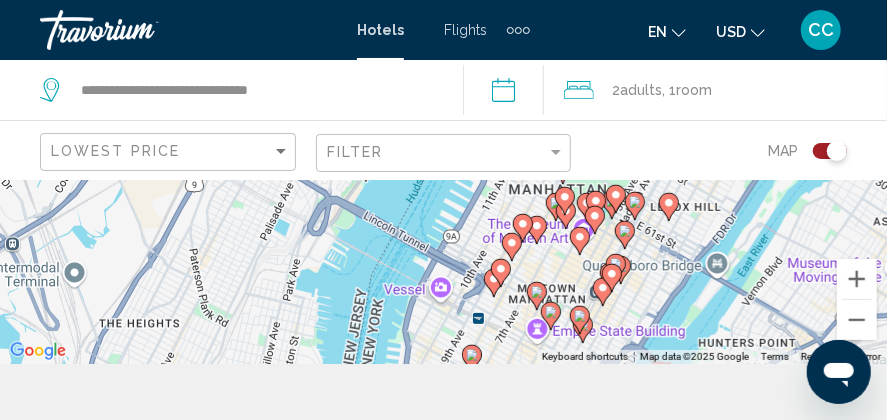 drag, startPoint x: 624, startPoint y: 270, endPoint x: 653, endPoint y: 272, distance: 29.068884 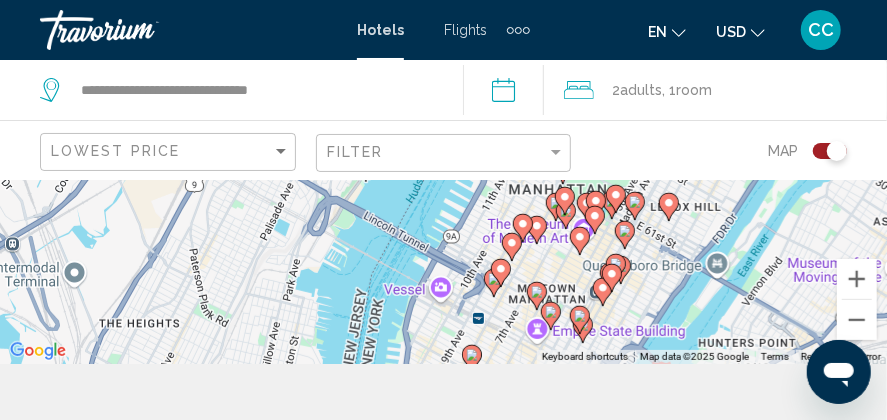 click on "To navigate, press the arrow keys. To activate drag with keyboard, press Alt + Enter. Once in keyboard drag state, use the arrow keys to move the marker. To complete the drag, press the Enter key. To cancel, press Escape." at bounding box center [443, 244] 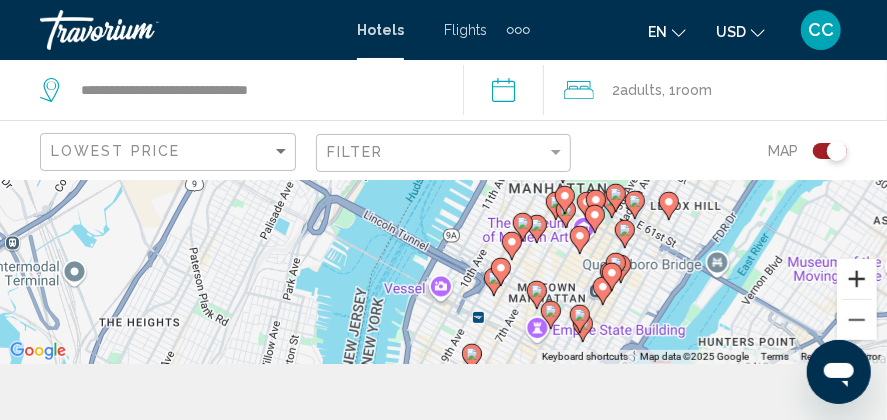 click at bounding box center [857, 279] 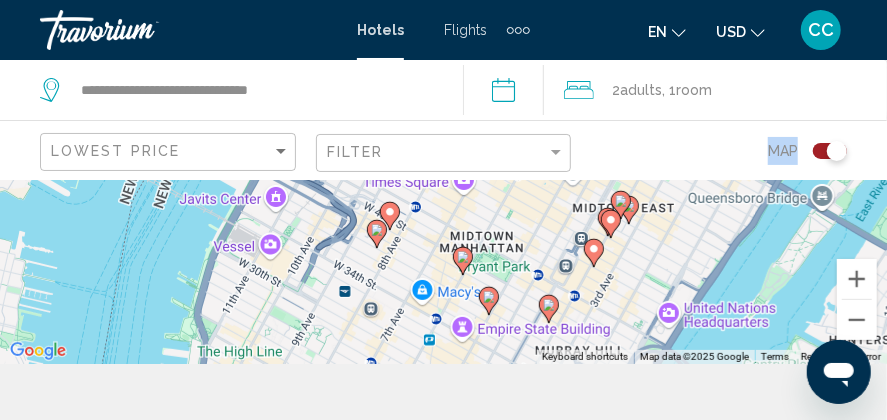 drag, startPoint x: 636, startPoint y: 271, endPoint x: 466, endPoint y: 173, distance: 196.22437 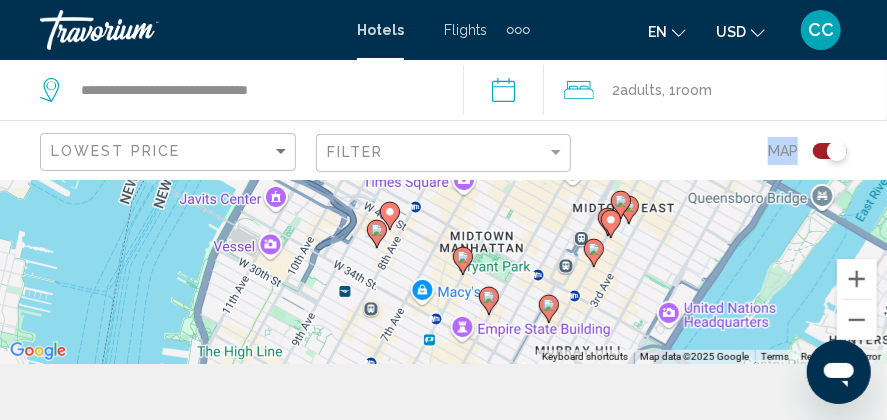 click on "**********" 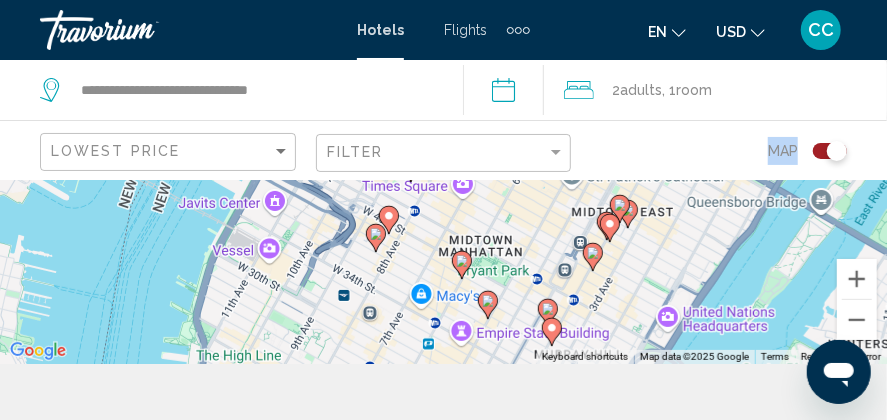 click 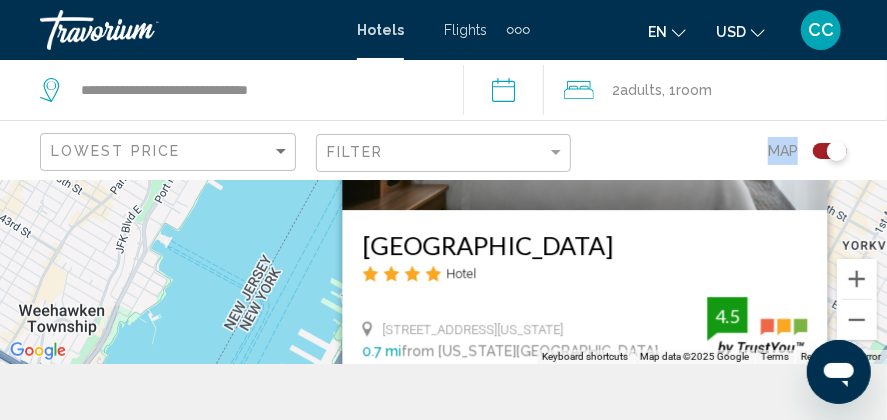 click on "Hotel" at bounding box center (584, 273) 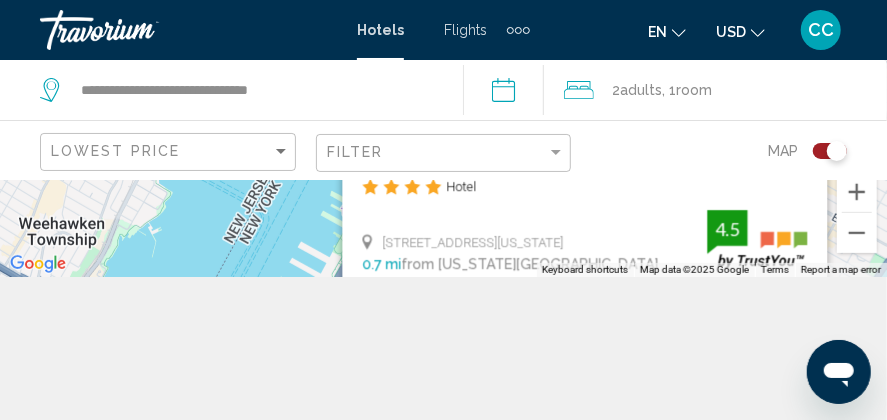 scroll, scrollTop: 179, scrollLeft: 0, axis: vertical 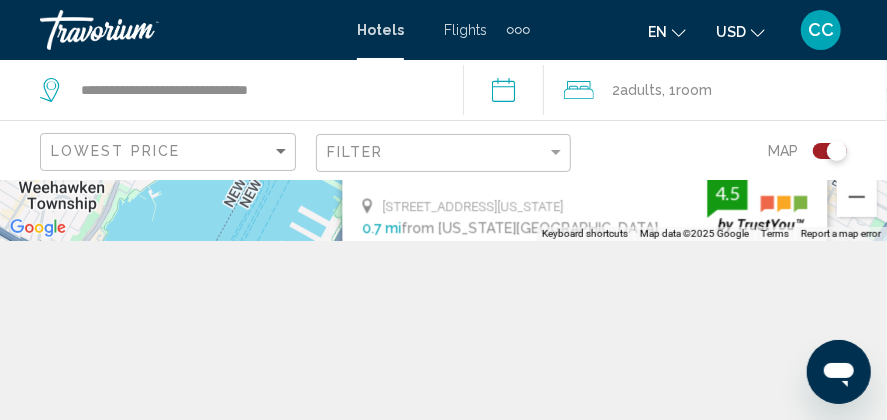 drag, startPoint x: 641, startPoint y: 200, endPoint x: 661, endPoint y: 207, distance: 21.189621 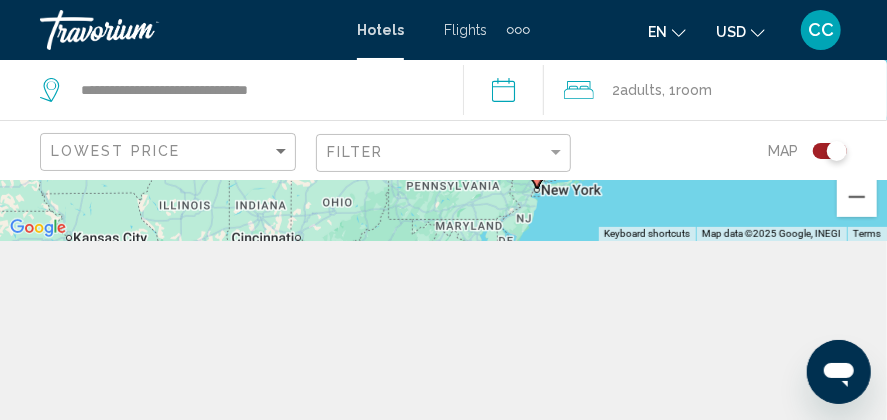 click on "To navigate, press the arrow keys. To activate drag with keyboard, press Alt + Enter. Once in keyboard drag state, use the arrow keys to move the marker. To complete the drag, press the Enter key. To cancel, press Escape.  [GEOGRAPHIC_DATA]
Hotel
[STREET_ADDRESS][US_STATE] 0.7 mi  from [US_STATE][GEOGRAPHIC_DATA] from hotel 4.5 $1,580.91 USD
[GEOGRAPHIC_DATA]
Free WiFi
Kitchenette
Pets Allowed
Room Service  4.5 Select Room" at bounding box center (443, 121) 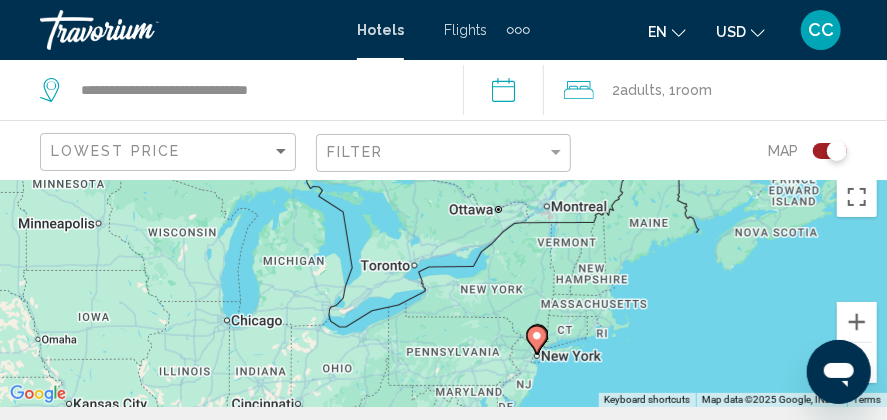scroll, scrollTop: 0, scrollLeft: 0, axis: both 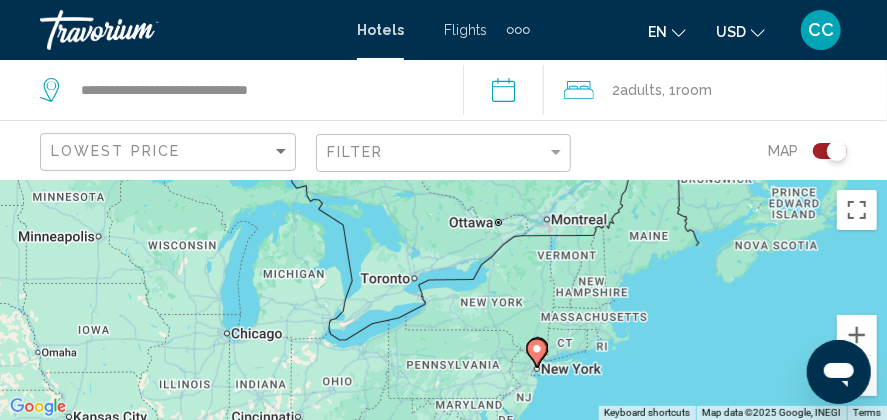 click 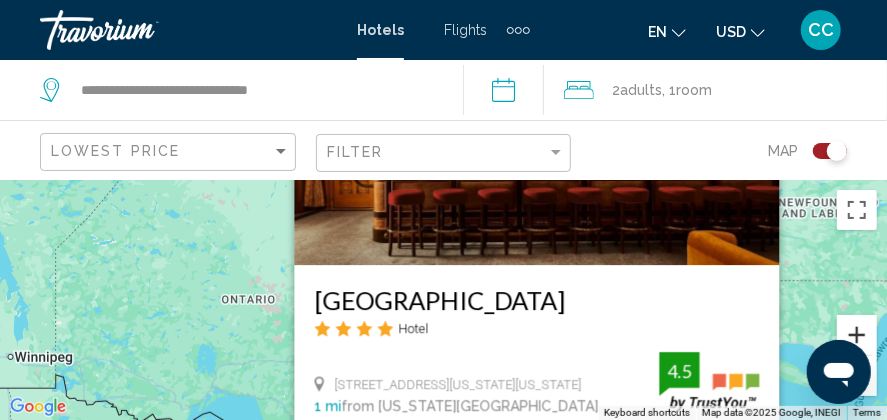 click at bounding box center [857, 335] 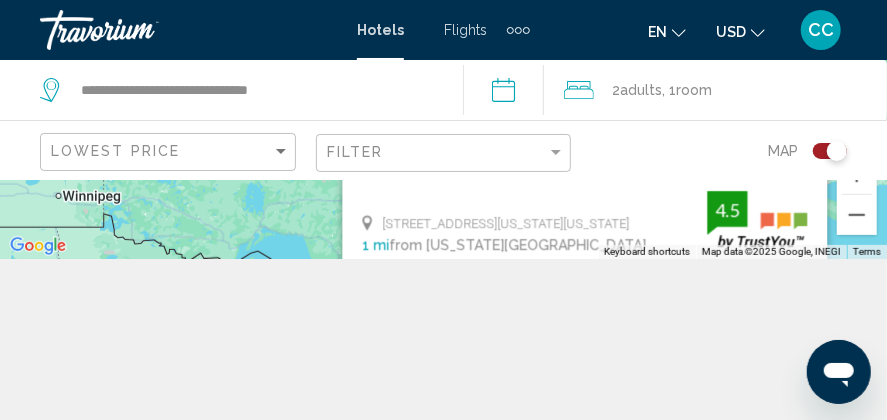 scroll, scrollTop: 179, scrollLeft: 0, axis: vertical 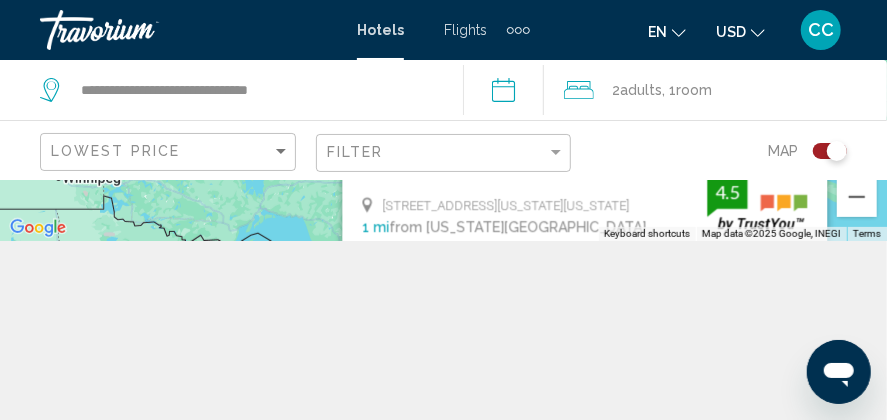 click on "To navigate, press the arrow keys. To activate drag with keyboard, press Alt + Enter. Once in keyboard drag state, use the arrow keys to move the marker. To complete the drag, press the Enter key. To cancel, press Escape.  [GEOGRAPHIC_DATA]
Hotel
[STREET_ADDRESS][US_STATE][US_STATE] 1 mi  from [US_STATE][GEOGRAPHIC_DATA] from hotel 4.5 $3,383.28 USD
[GEOGRAPHIC_DATA]
Free WiFi
Kitchenette
Pets Allowed
Room Service  4.5 Select Room" at bounding box center (443, 121) 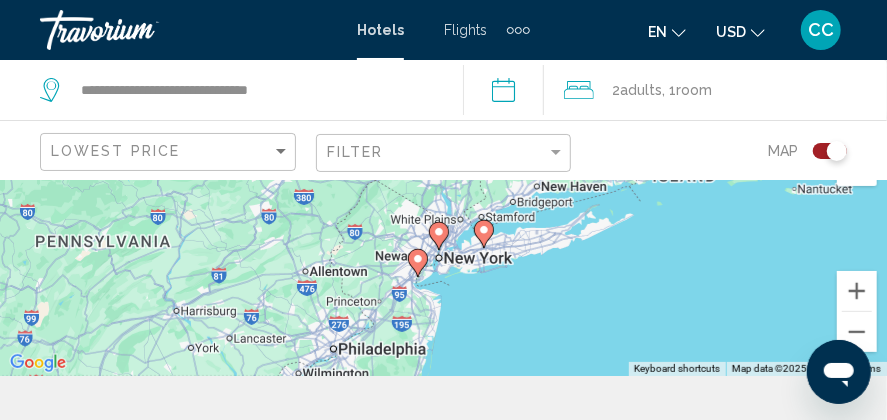 scroll, scrollTop: 34, scrollLeft: 0, axis: vertical 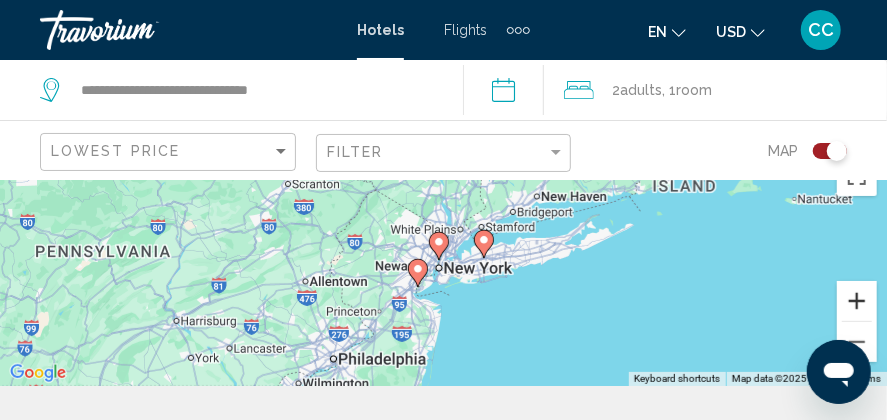 click at bounding box center (857, 301) 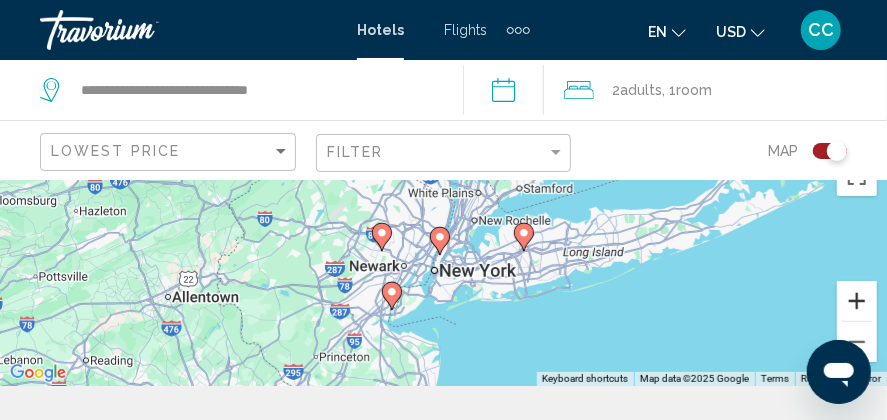 drag, startPoint x: 854, startPoint y: 300, endPoint x: 900, endPoint y: 320, distance: 50.159744 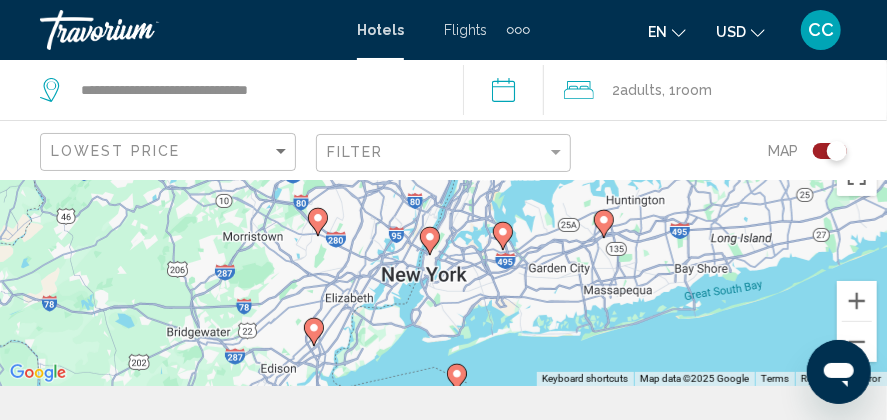 click 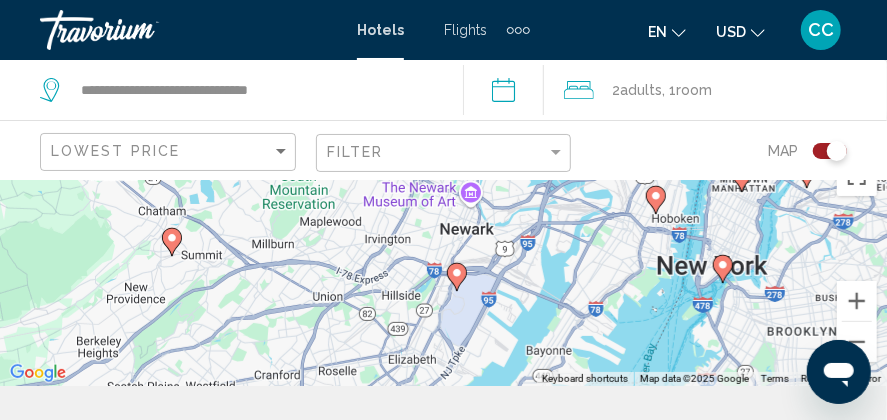 drag, startPoint x: 535, startPoint y: 311, endPoint x: 384, endPoint y: 165, distance: 210.04047 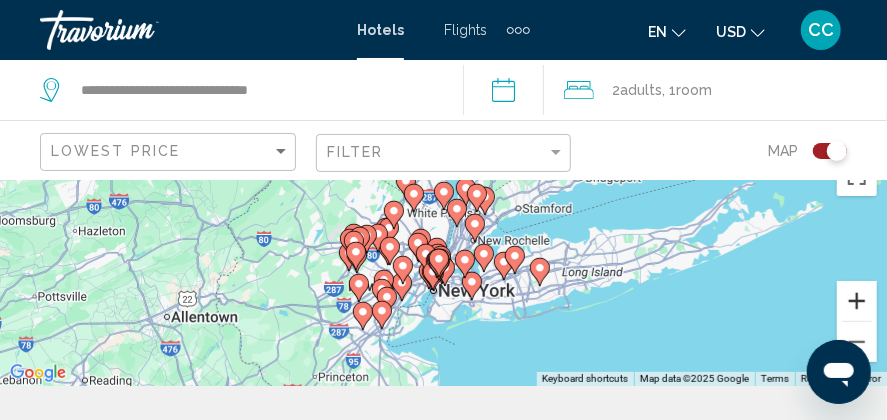 click at bounding box center [857, 301] 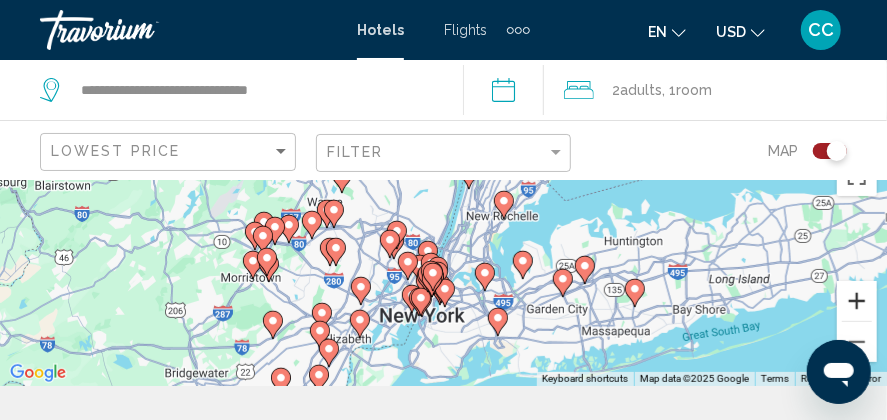 click at bounding box center [857, 301] 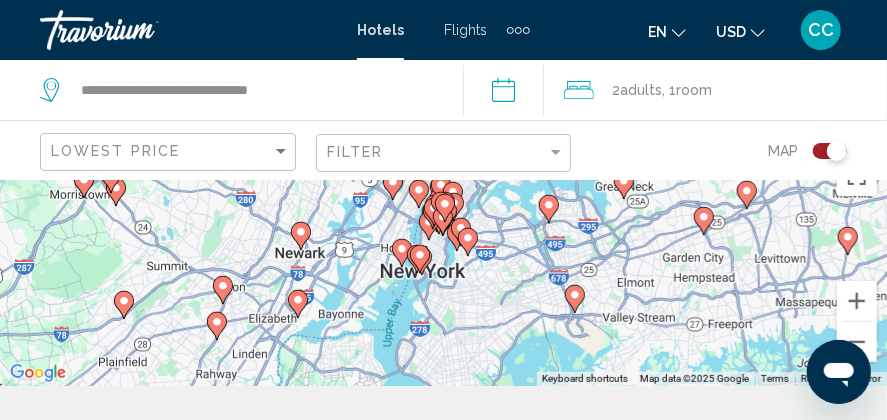 drag, startPoint x: 484, startPoint y: 293, endPoint x: 504, endPoint y: 195, distance: 100.02 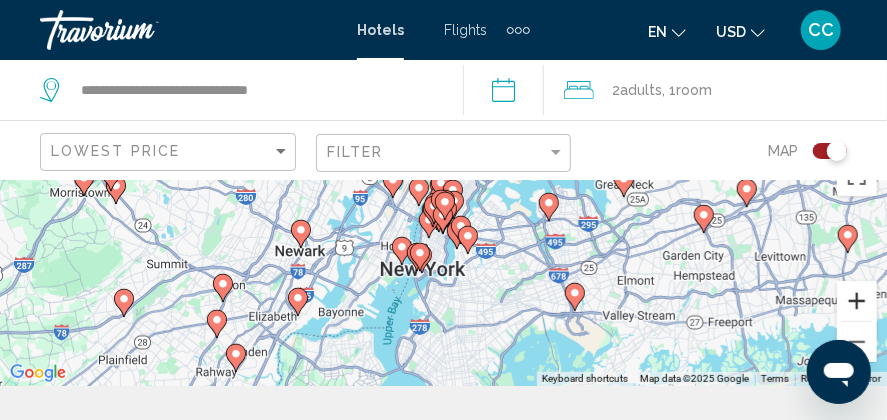 click at bounding box center [857, 301] 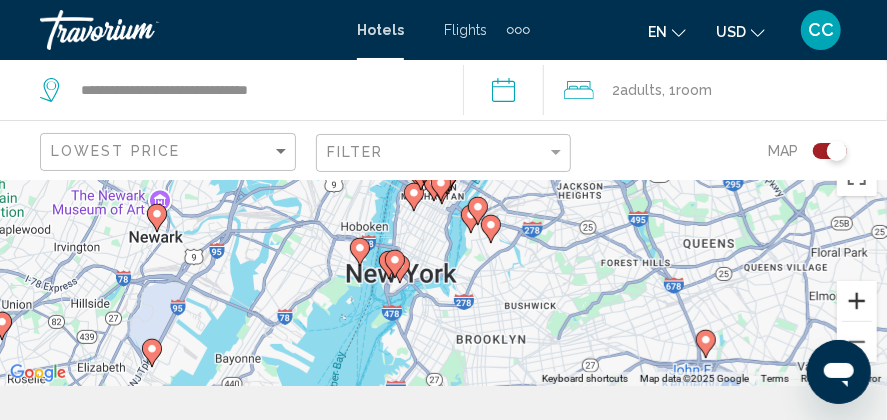 click at bounding box center [857, 301] 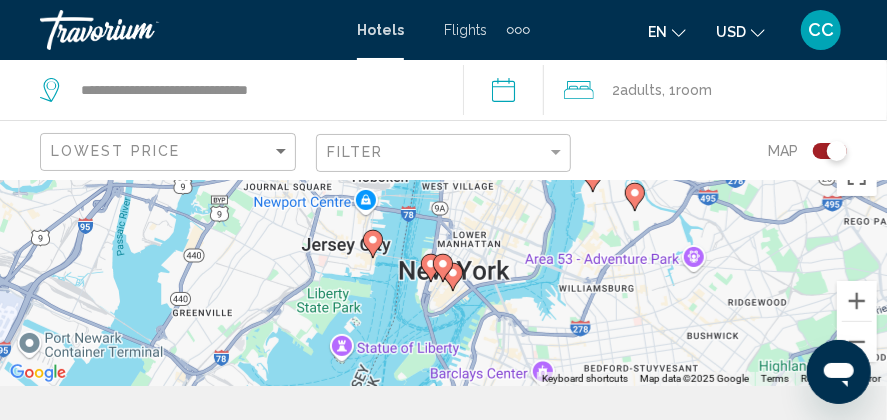 drag, startPoint x: 547, startPoint y: 296, endPoint x: 649, endPoint y: 289, distance: 102.239914 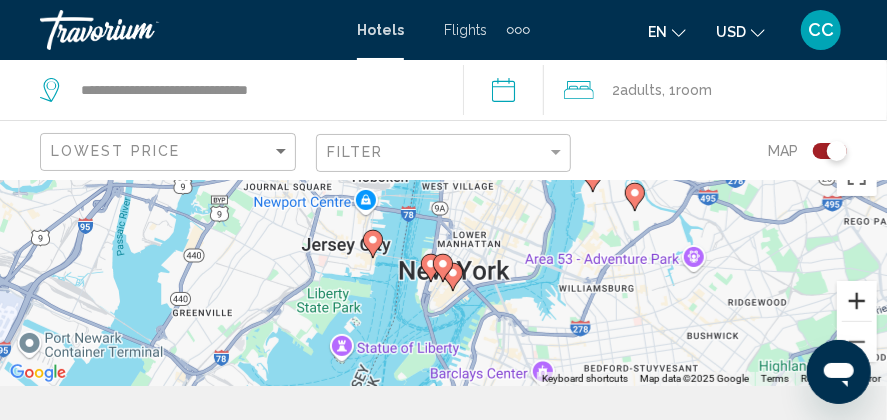 click at bounding box center (857, 301) 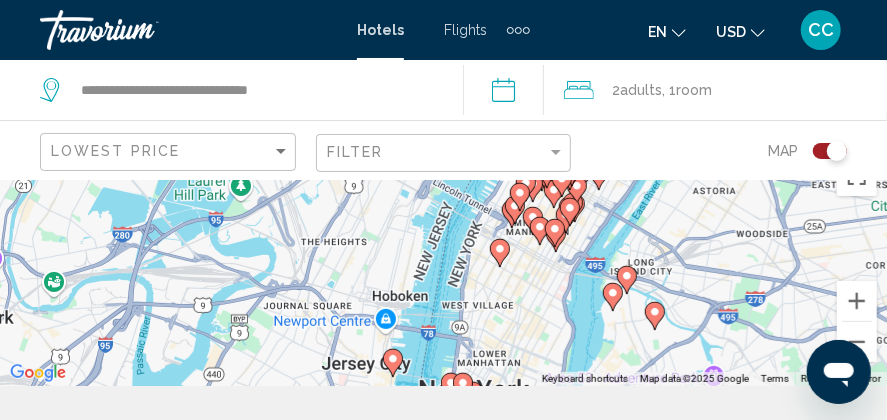 drag, startPoint x: 602, startPoint y: 243, endPoint x: 529, endPoint y: 353, distance: 132.01894 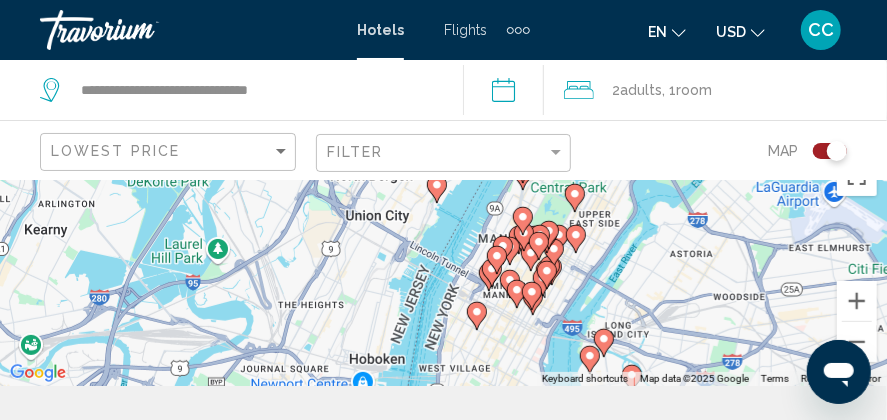 drag, startPoint x: 545, startPoint y: 256, endPoint x: 513, endPoint y: 306, distance: 59.36329 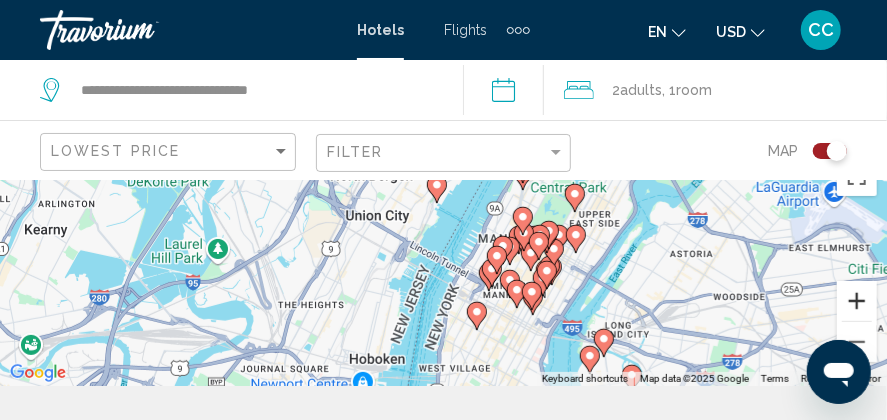 click at bounding box center (857, 301) 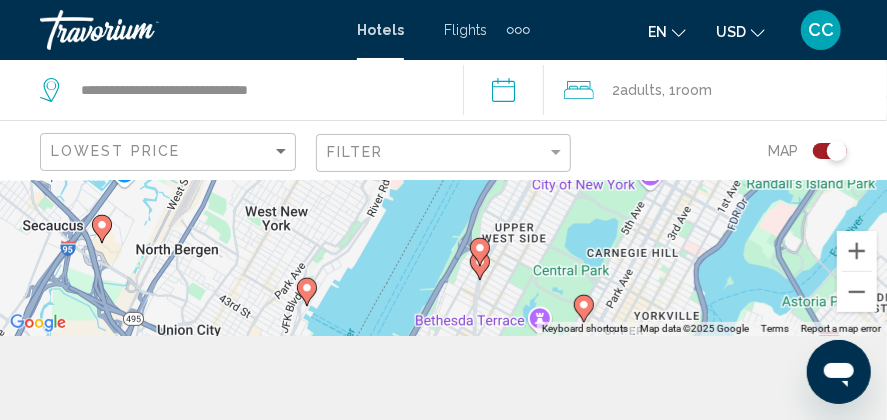 scroll, scrollTop: 179, scrollLeft: 0, axis: vertical 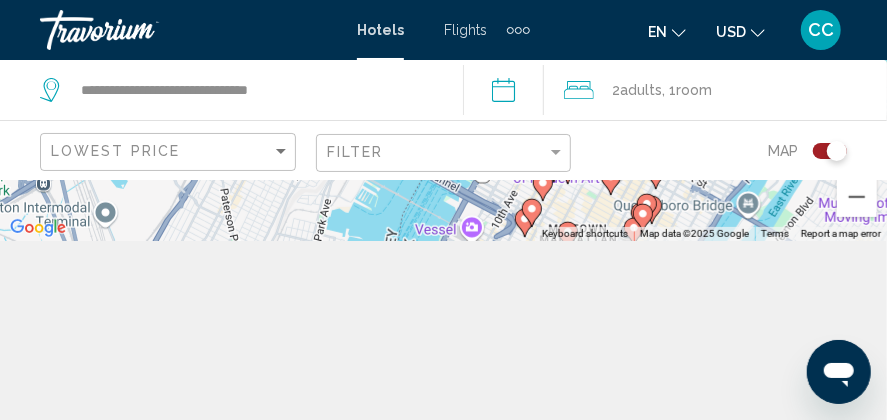 drag, startPoint x: 575, startPoint y: 270, endPoint x: 569, endPoint y: 193, distance: 77.23341 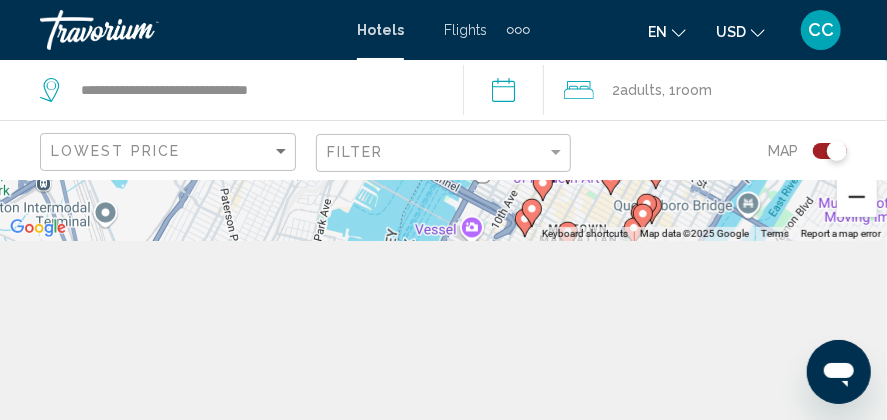 drag, startPoint x: 856, startPoint y: 201, endPoint x: 876, endPoint y: 223, distance: 29.732138 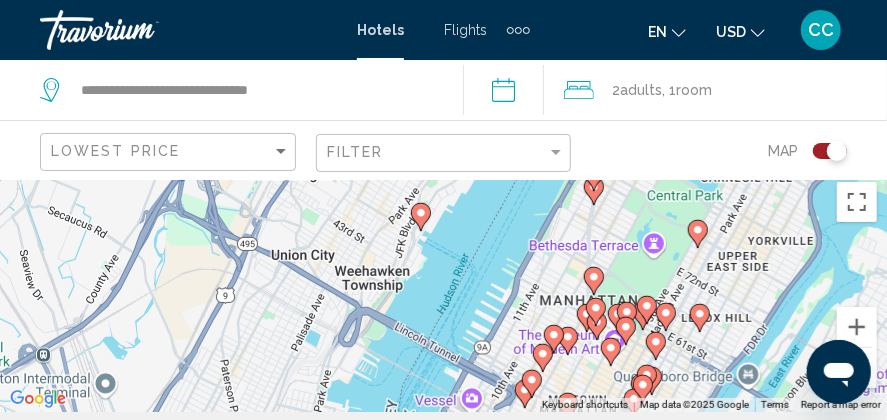 scroll, scrollTop: 4, scrollLeft: 0, axis: vertical 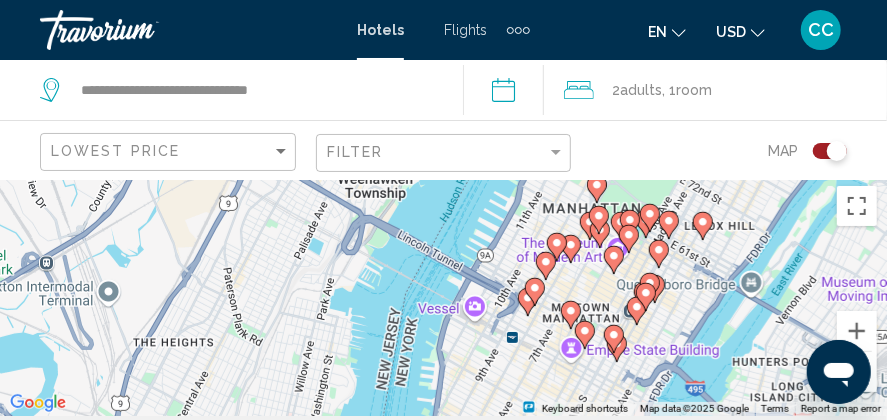 drag, startPoint x: 746, startPoint y: 257, endPoint x: 748, endPoint y: 157, distance: 100.02 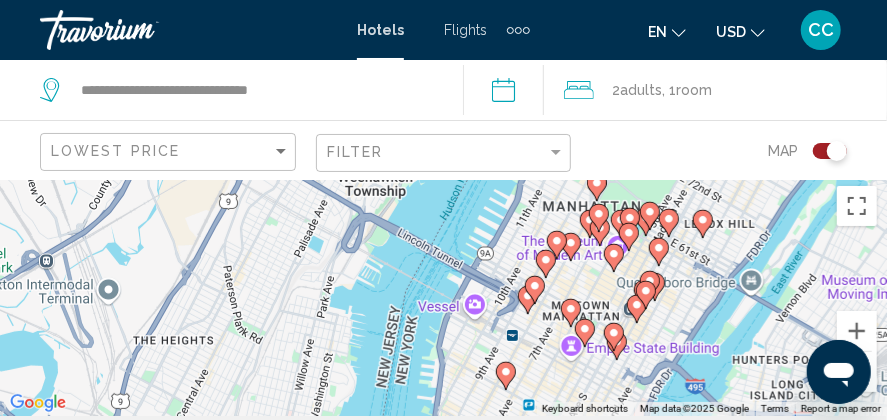 click 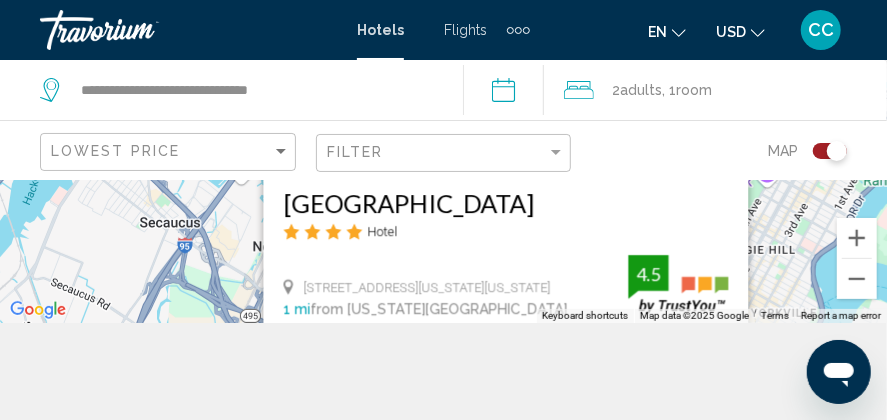 scroll, scrollTop: 104, scrollLeft: 0, axis: vertical 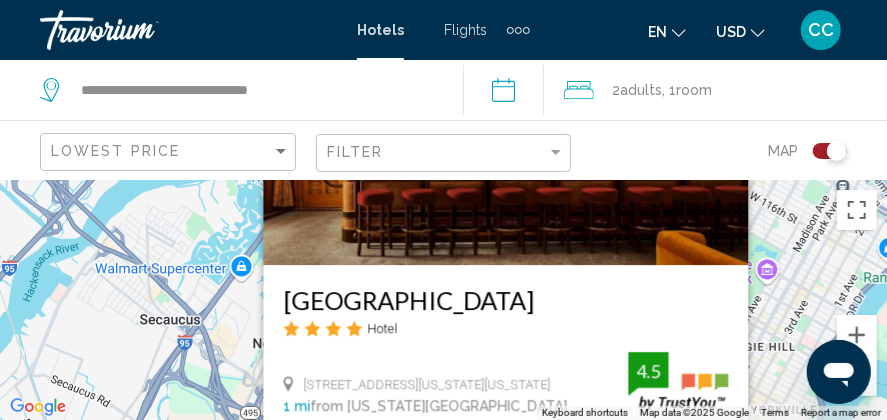 click on "[GEOGRAPHIC_DATA]" at bounding box center (505, 300) 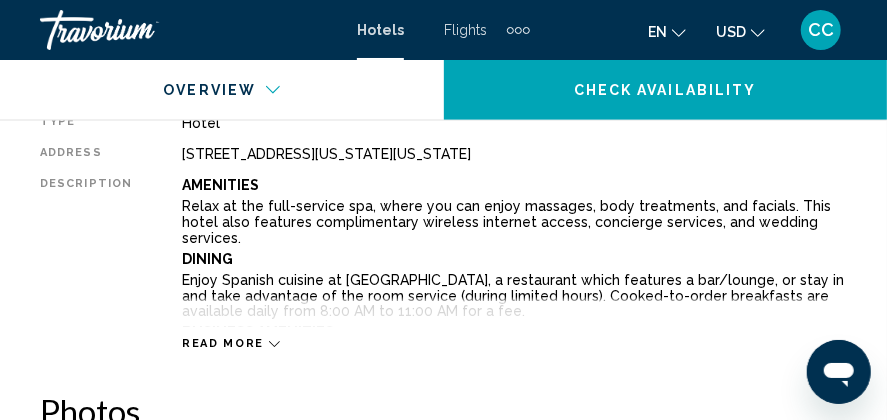 scroll, scrollTop: 1125, scrollLeft: 0, axis: vertical 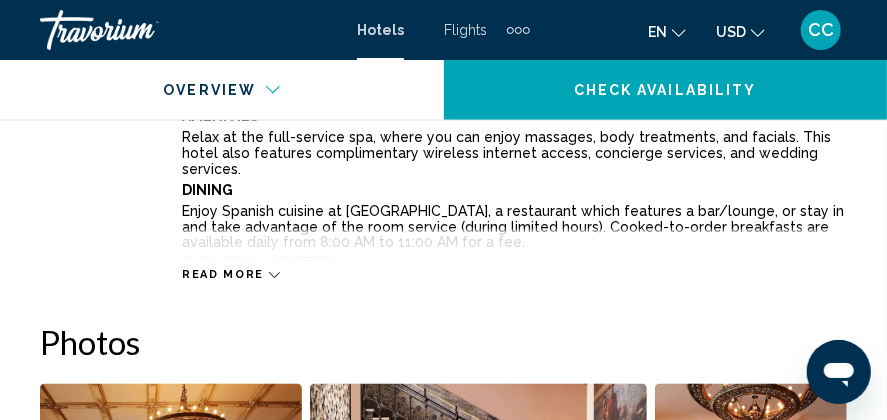 click on "Read more" at bounding box center [223, 275] 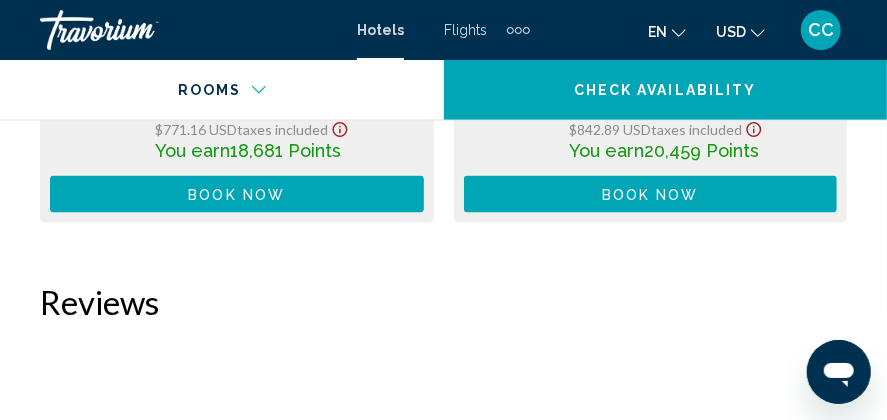 scroll, scrollTop: 6625, scrollLeft: 0, axis: vertical 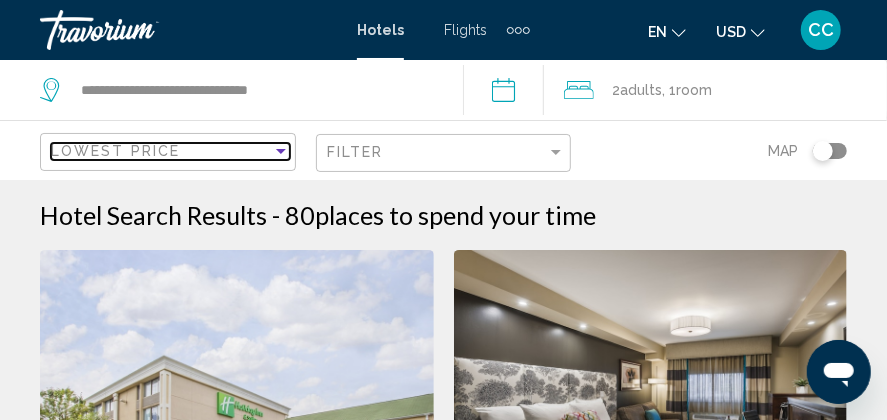 click on "Lowest Price" at bounding box center [161, 151] 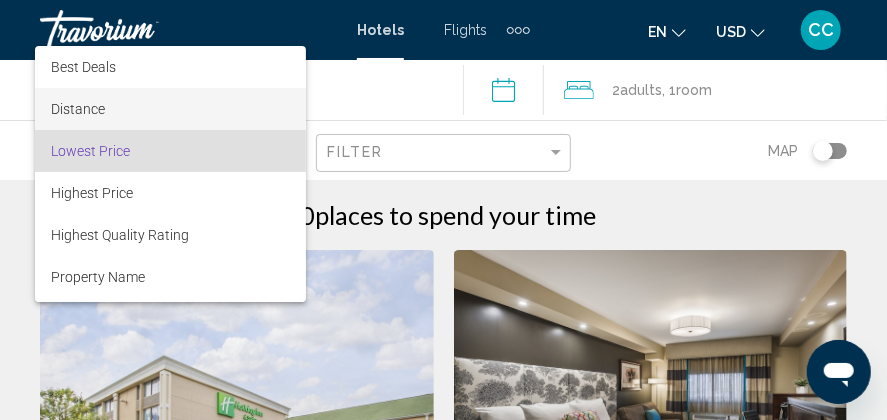 click on "Distance" at bounding box center [170, 109] 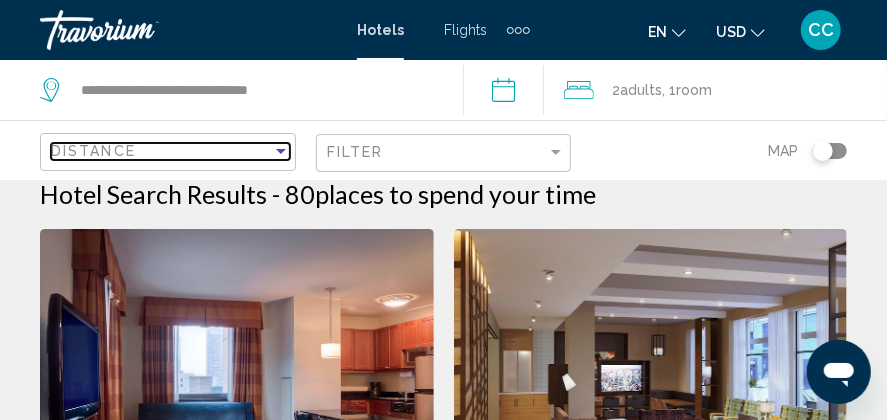 scroll, scrollTop: 0, scrollLeft: 0, axis: both 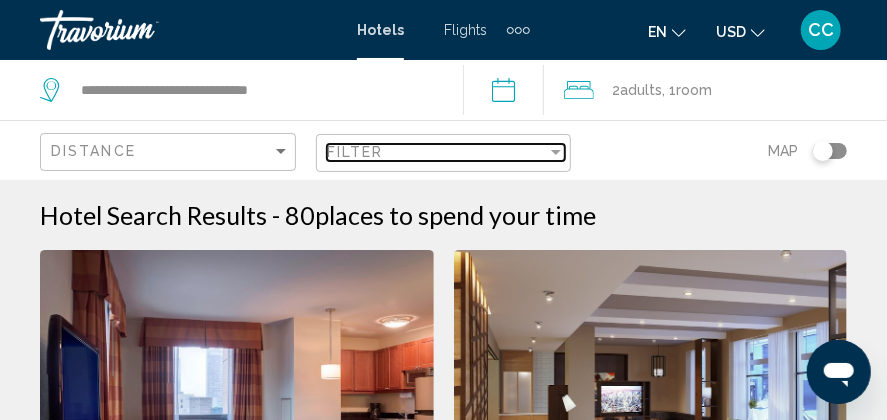 click on "Filter" at bounding box center [437, 152] 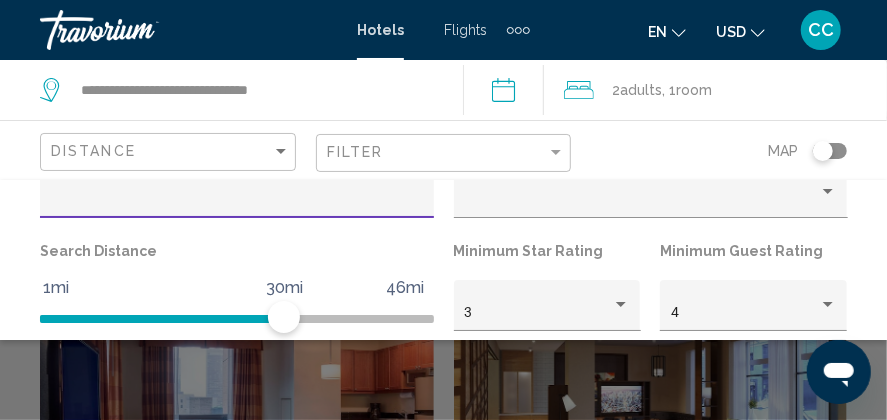 scroll, scrollTop: 100, scrollLeft: 0, axis: vertical 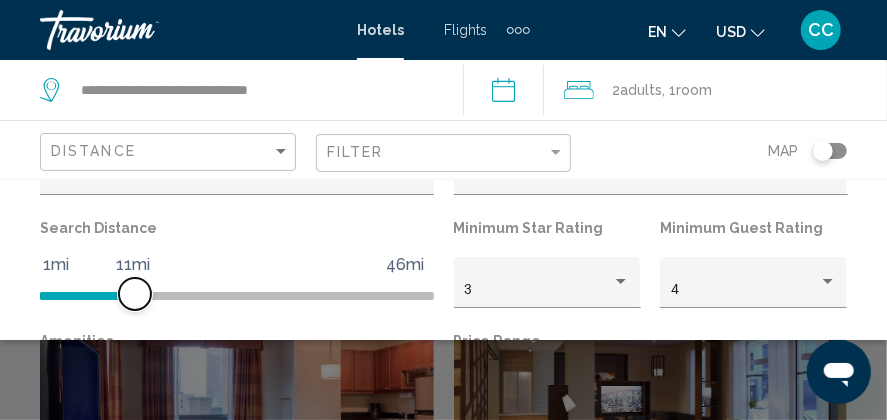 click 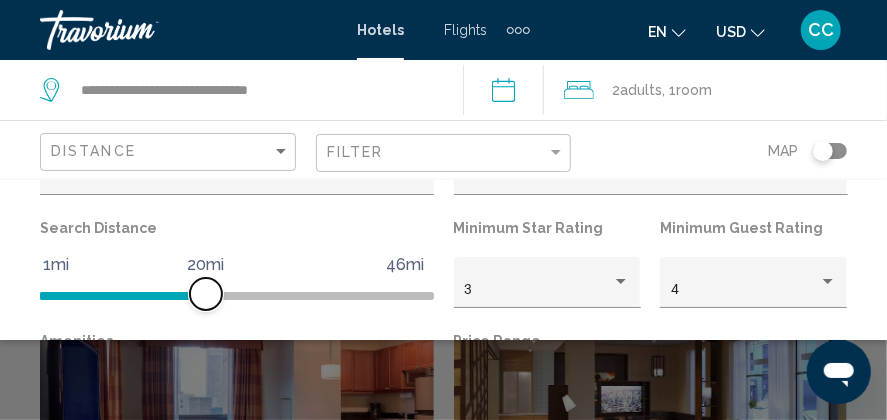 click 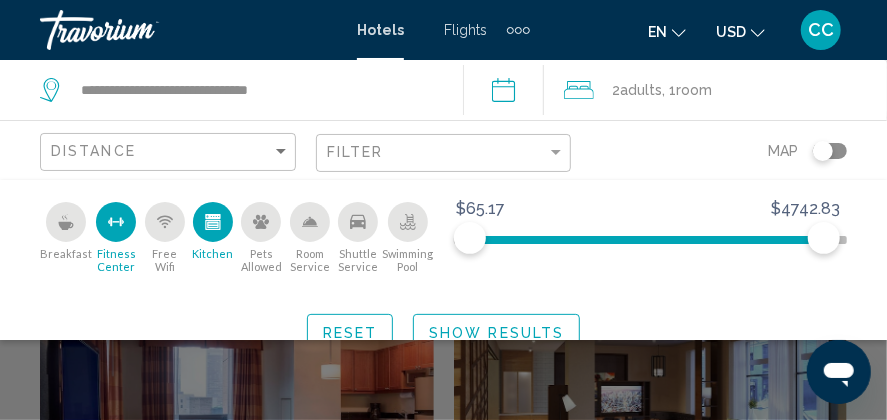 scroll, scrollTop: 300, scrollLeft: 0, axis: vertical 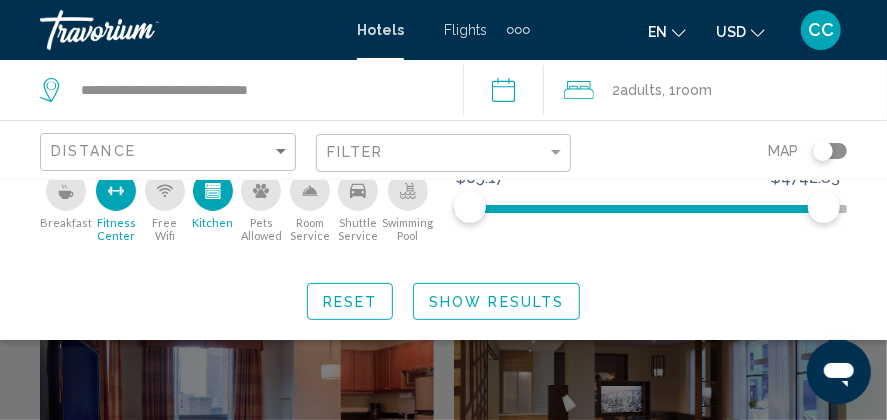 click on "Show Results" 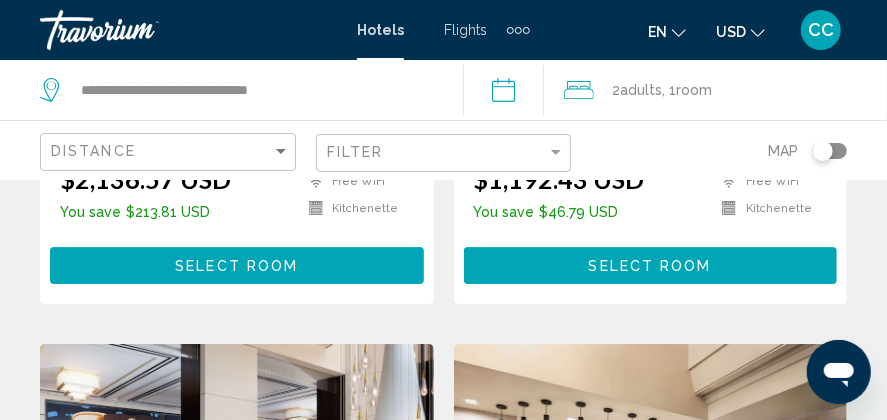 scroll, scrollTop: 2100, scrollLeft: 0, axis: vertical 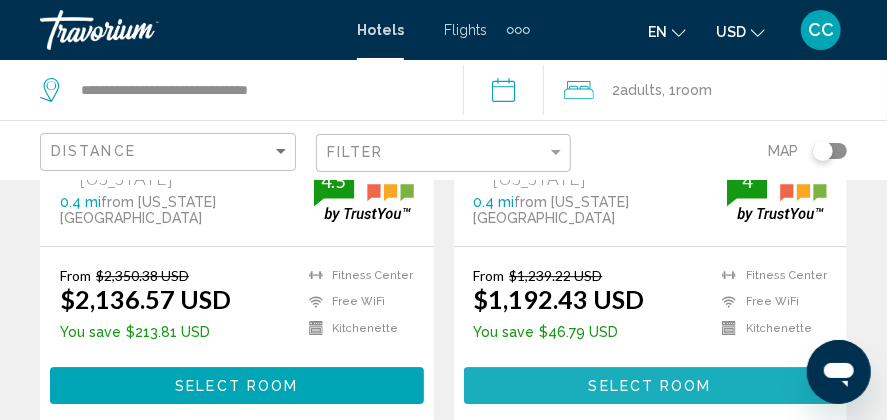 click on "Select Room" at bounding box center [650, 386] 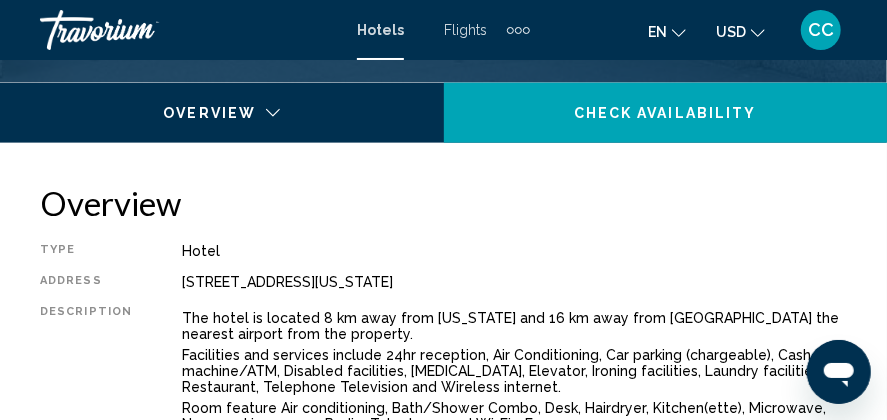 scroll, scrollTop: 1024, scrollLeft: 0, axis: vertical 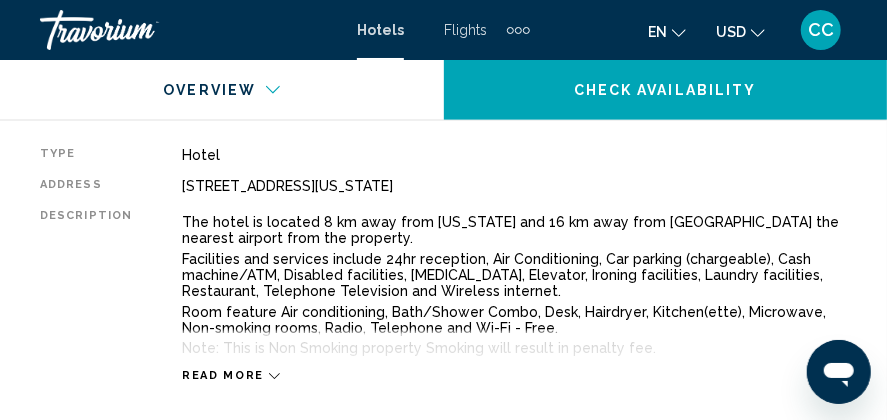 click 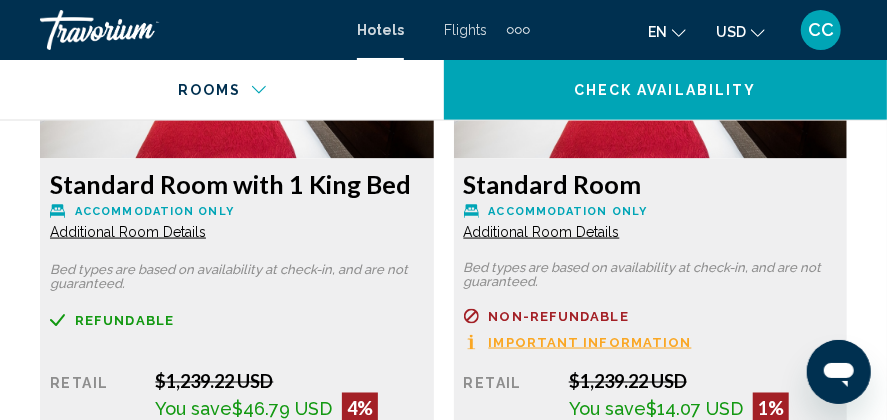 scroll, scrollTop: 3730, scrollLeft: 0, axis: vertical 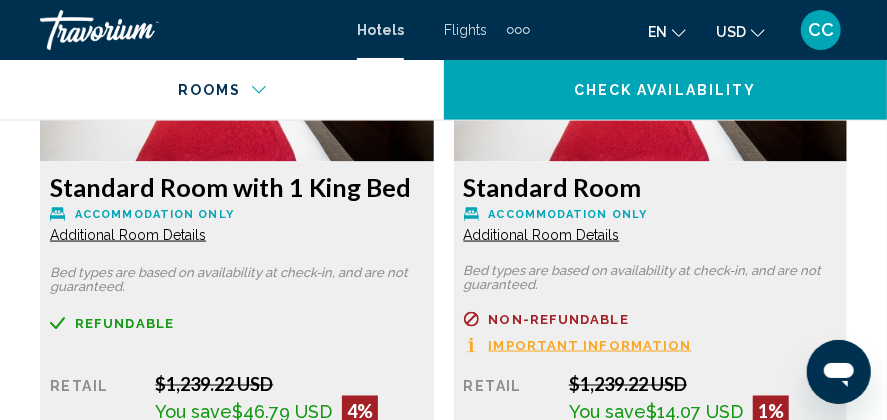 click 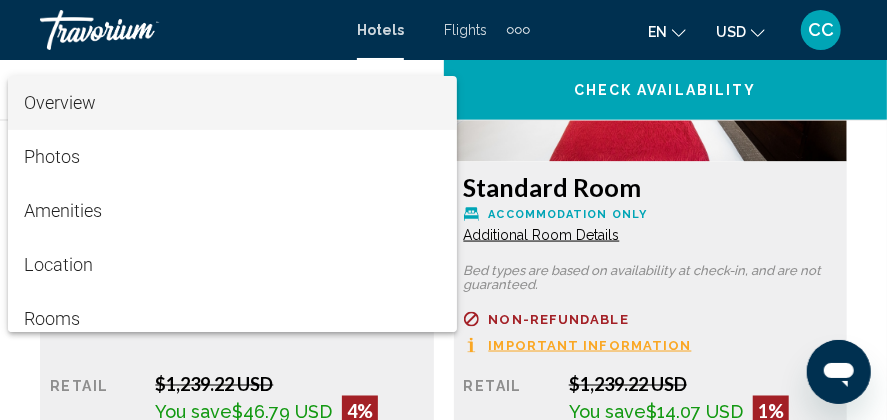drag, startPoint x: 530, startPoint y: 86, endPoint x: 493, endPoint y: 73, distance: 39.217342 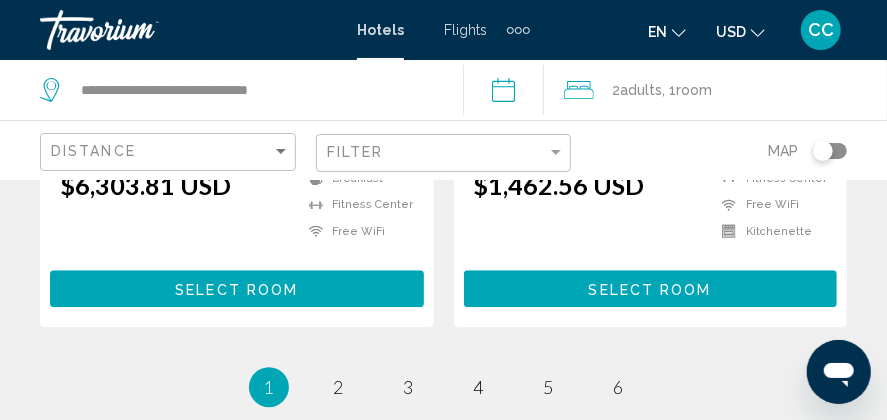 scroll, scrollTop: 4600, scrollLeft: 0, axis: vertical 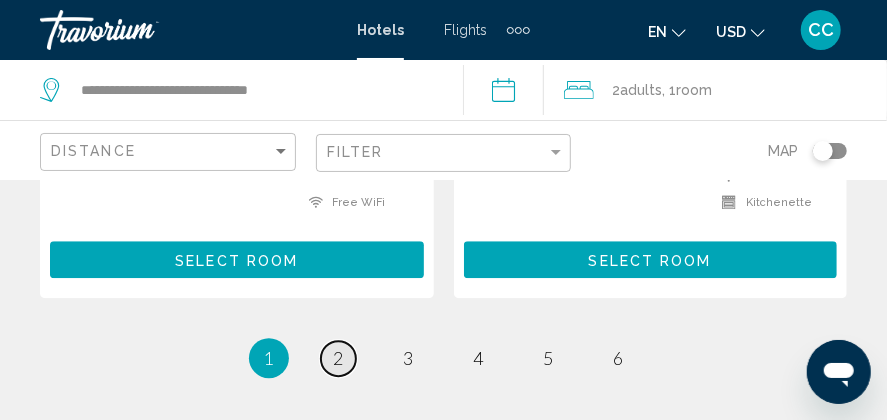 click on "2" at bounding box center [339, 358] 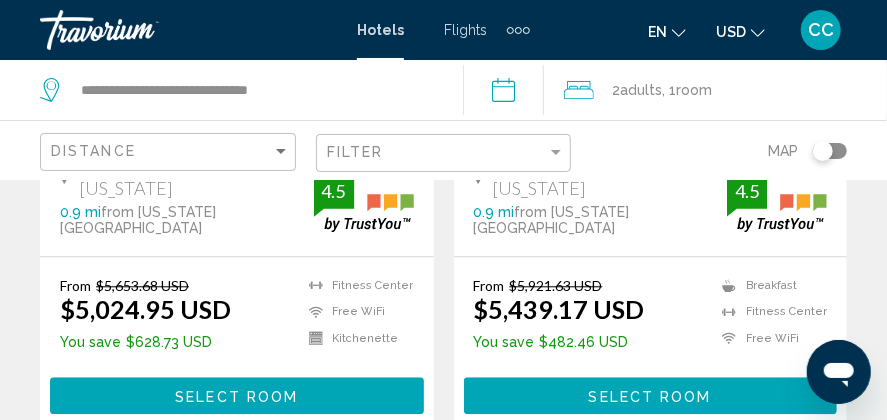 scroll, scrollTop: 4304, scrollLeft: 0, axis: vertical 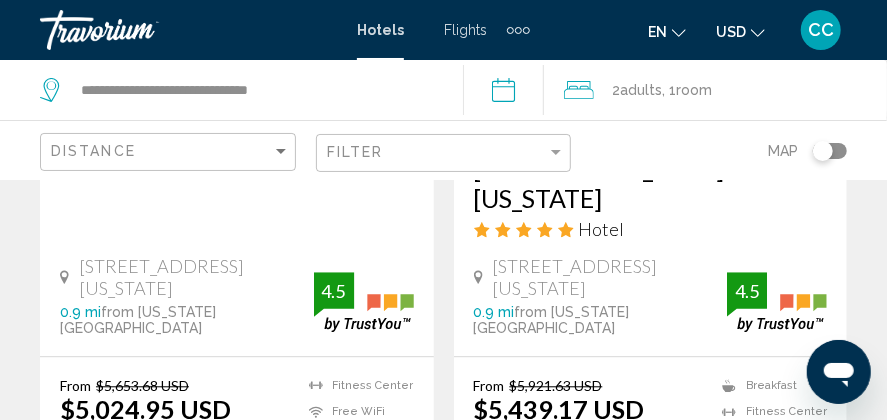 click on "3" at bounding box center (409, 594) 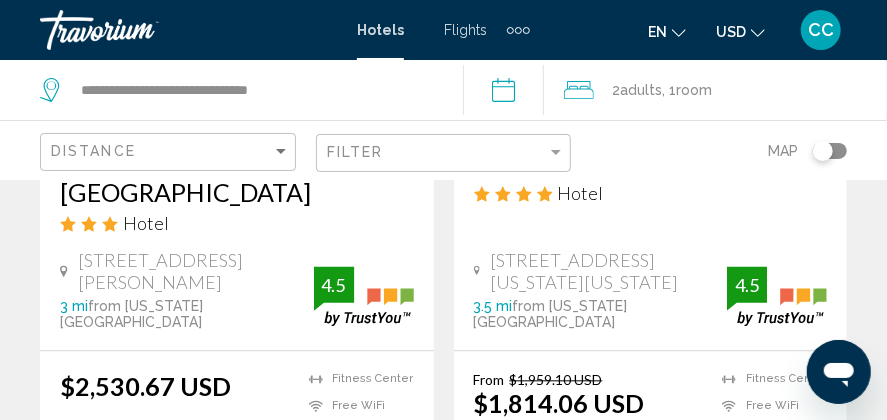 scroll, scrollTop: 4304, scrollLeft: 0, axis: vertical 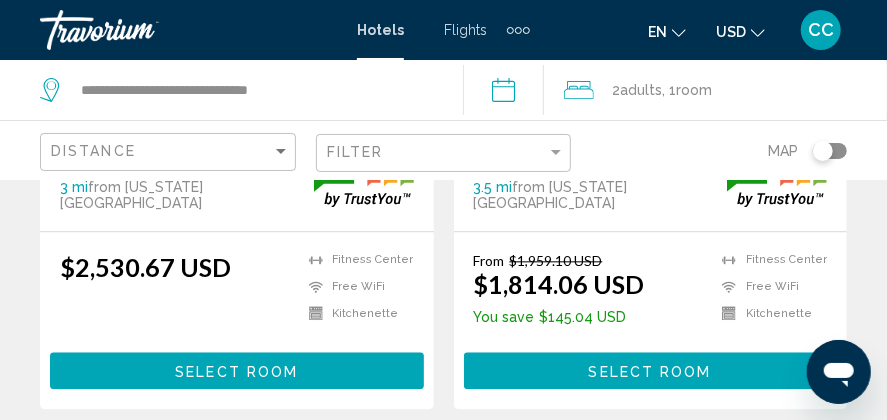 click on "page  4" at bounding box center (478, 469) 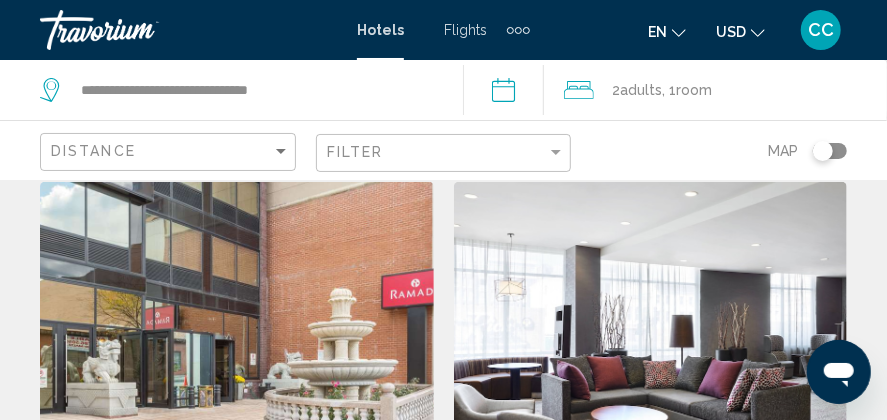 scroll, scrollTop: 3304, scrollLeft: 0, axis: vertical 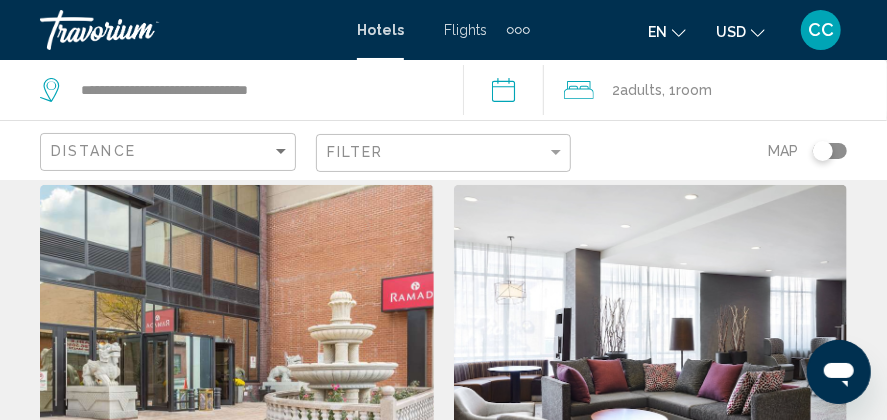 click at bounding box center [651, 345] 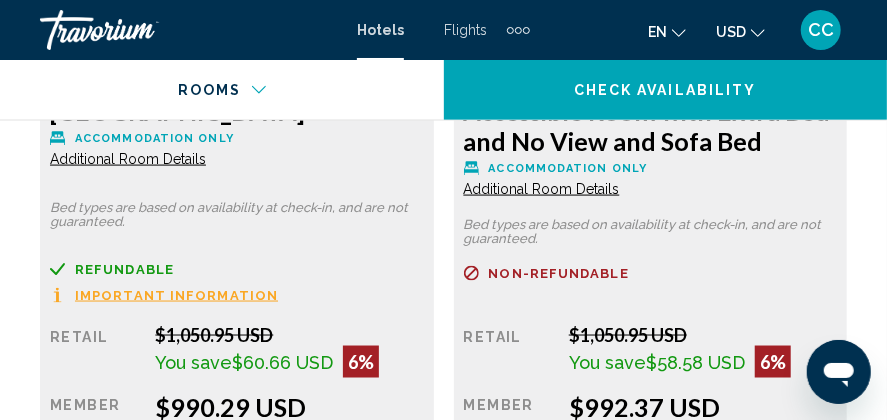 scroll, scrollTop: 3824, scrollLeft: 0, axis: vertical 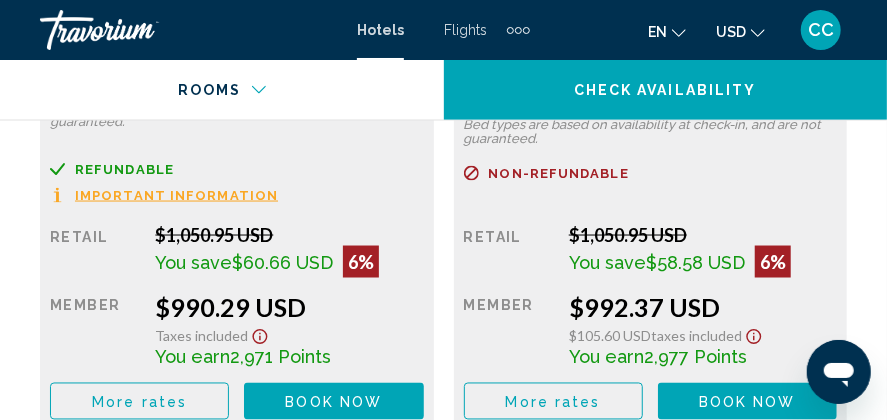 click on "Important Information" at bounding box center [176, 195] 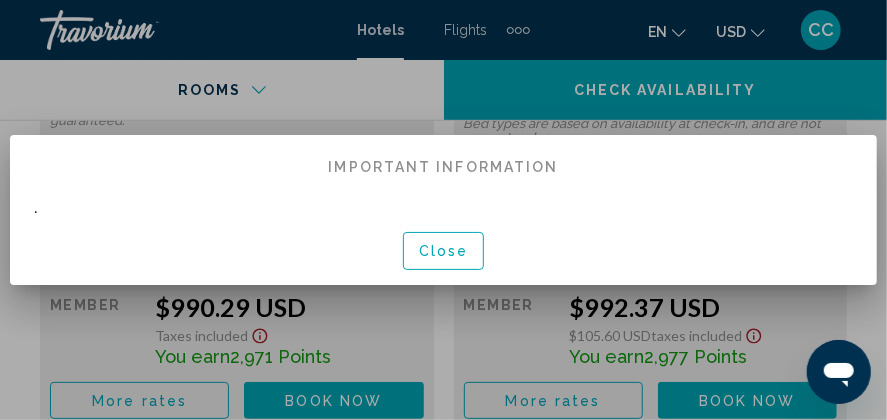 scroll, scrollTop: 0, scrollLeft: 0, axis: both 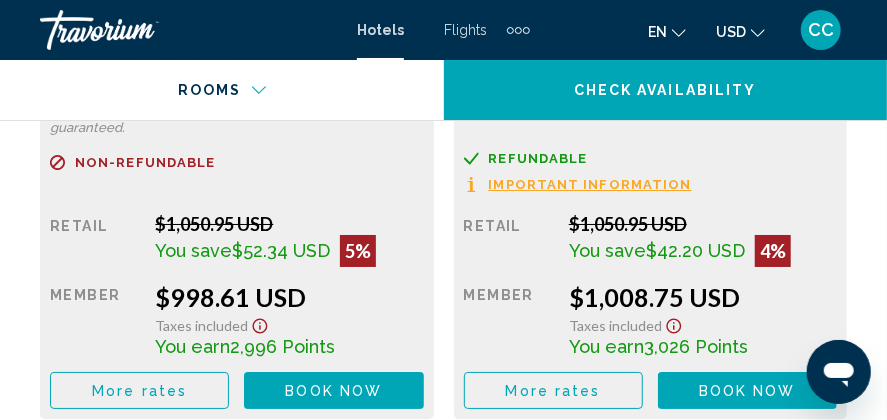 click on "Important Information" at bounding box center [176, -1305] 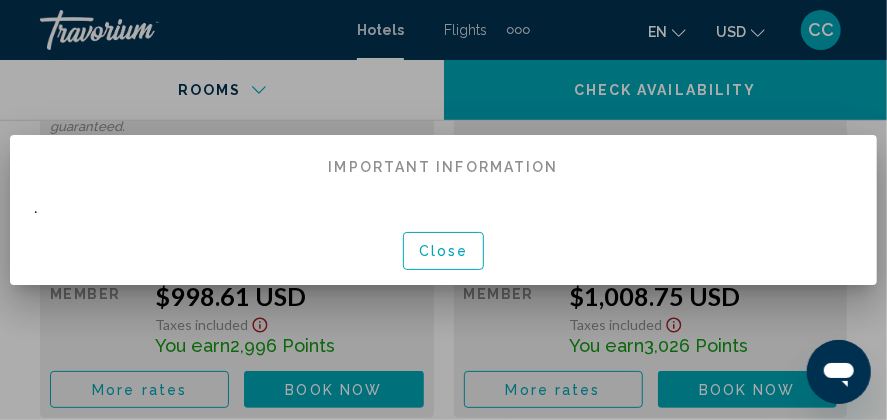 scroll, scrollTop: 0, scrollLeft: 0, axis: both 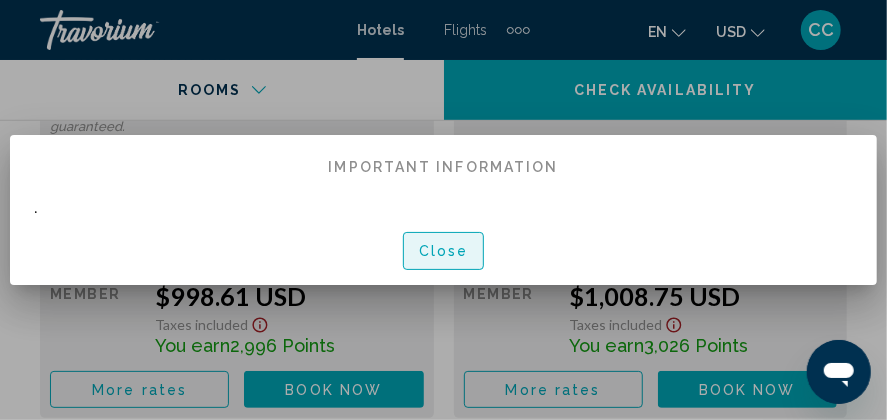 click on "Close" at bounding box center [444, 252] 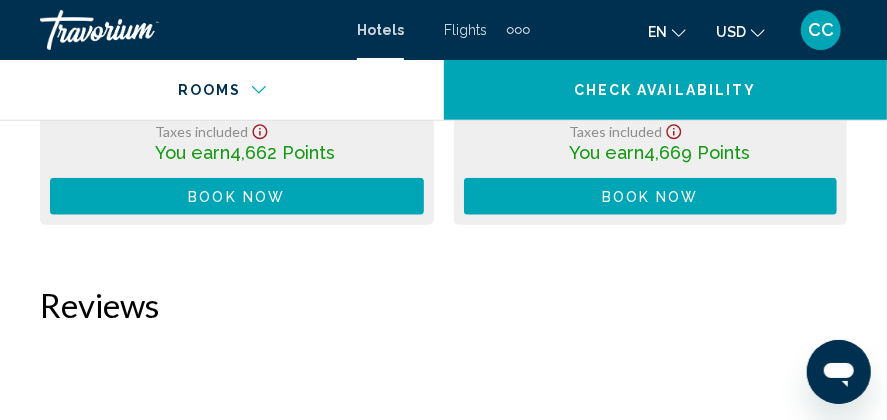 scroll, scrollTop: 8570, scrollLeft: 0, axis: vertical 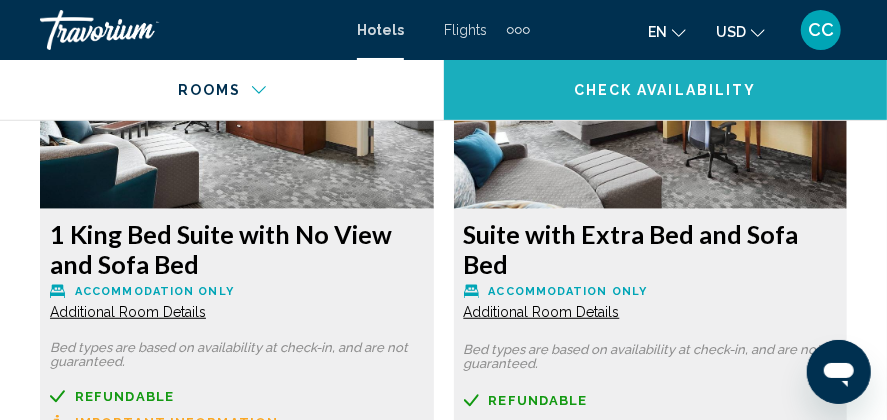click on "Check Availability" 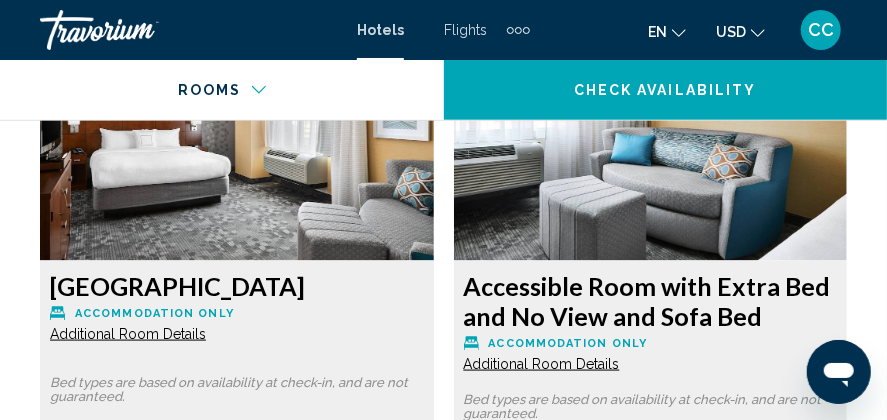 scroll, scrollTop: 3639, scrollLeft: 0, axis: vertical 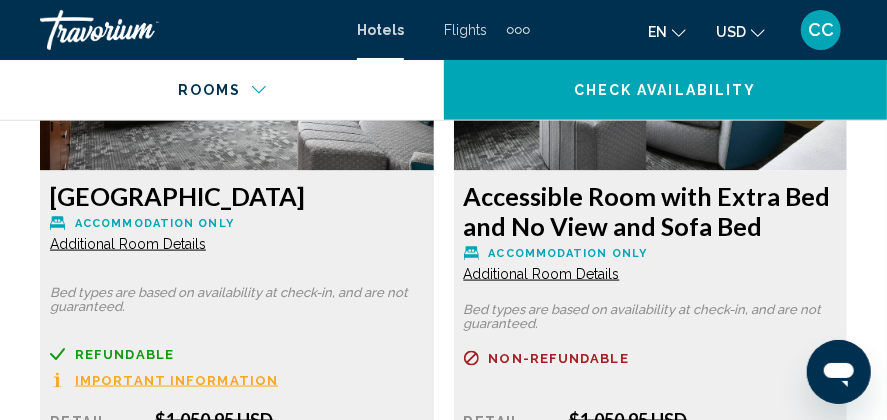 click on "Additional Room Details" at bounding box center (128, 244) 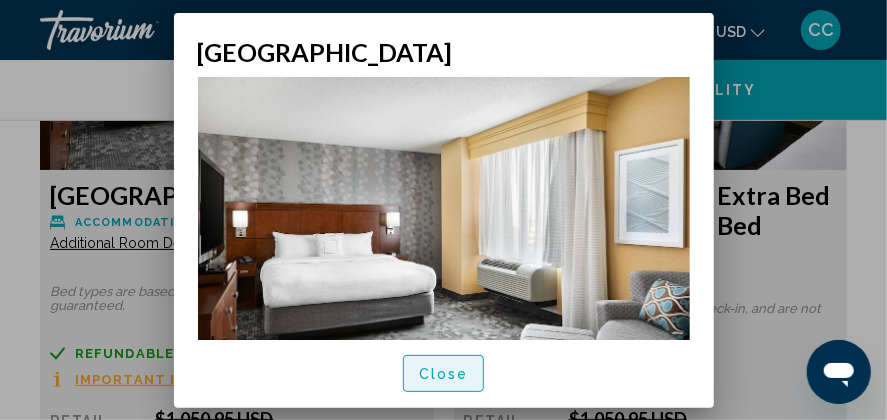 click on "Close" at bounding box center (444, 374) 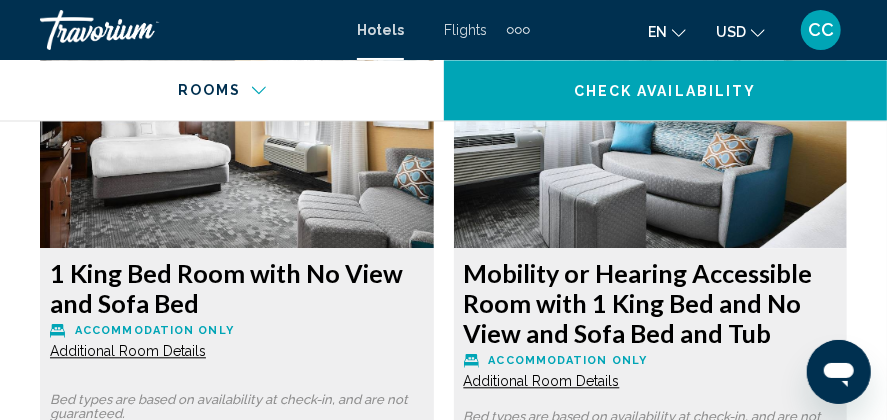 scroll, scrollTop: 4339, scrollLeft: 0, axis: vertical 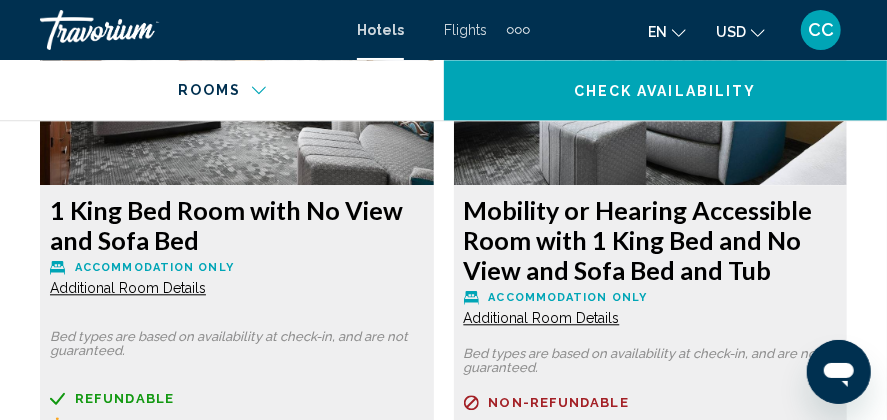 click on "Additional Room Details" at bounding box center (128, -456) 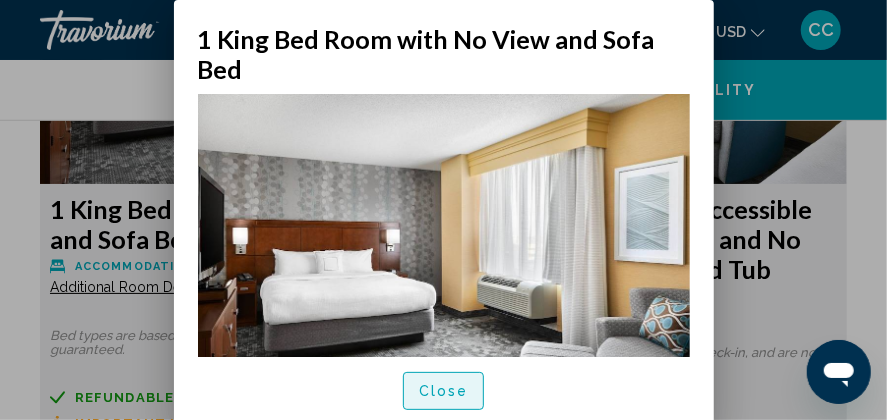 click on "Close" at bounding box center (444, 392) 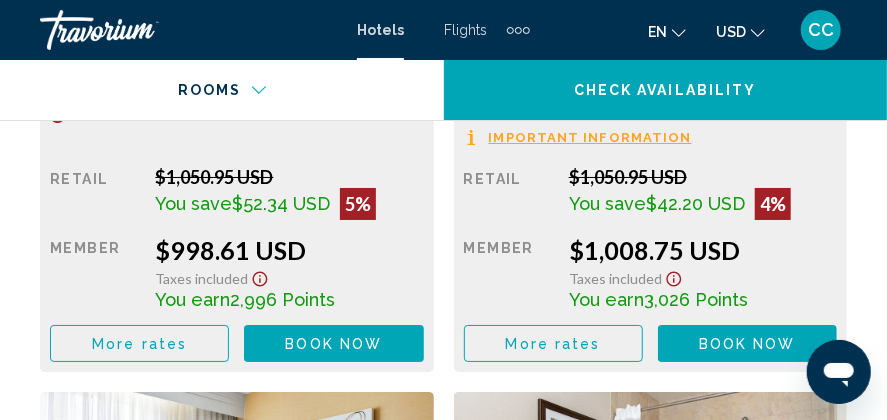 scroll, scrollTop: 5439, scrollLeft: 0, axis: vertical 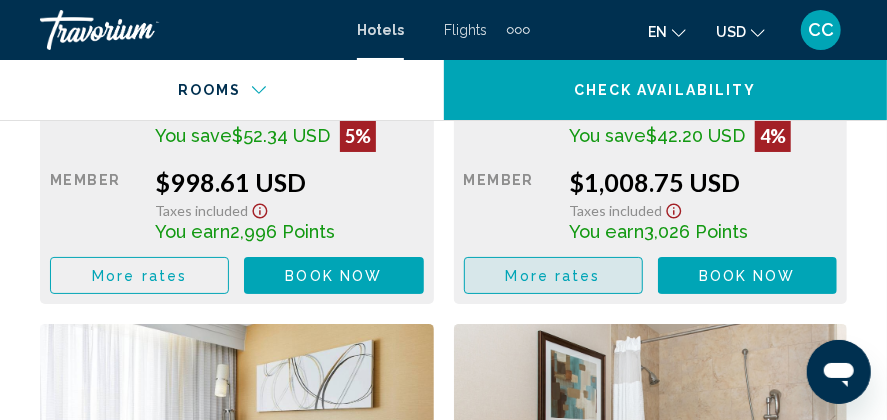 click on "More rates" at bounding box center [553, 276] 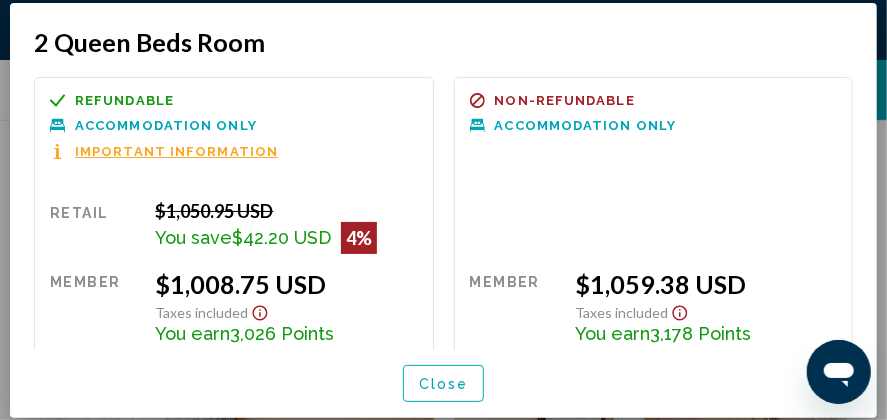 scroll, scrollTop: 0, scrollLeft: 0, axis: both 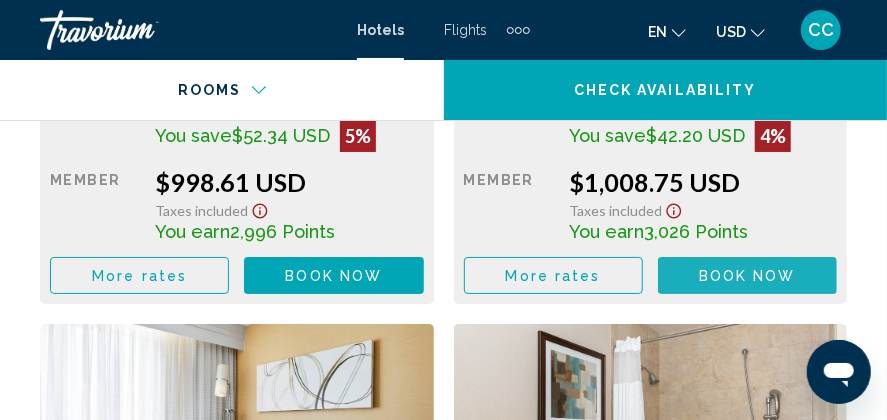 click on "Book now" at bounding box center (747, 276) 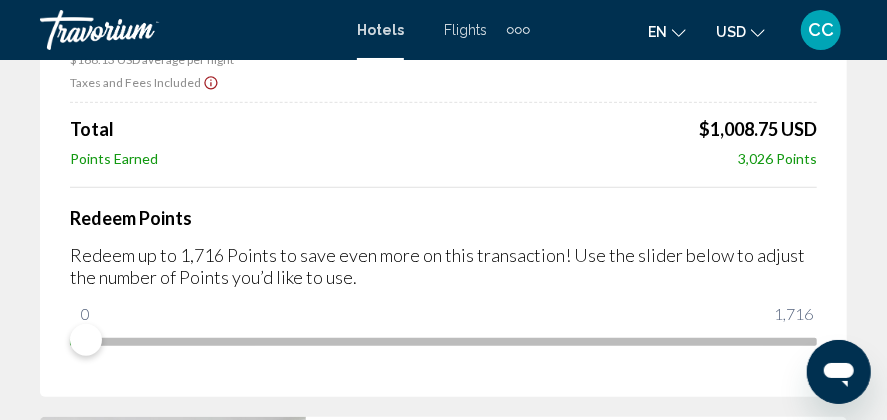 scroll, scrollTop: 400, scrollLeft: 0, axis: vertical 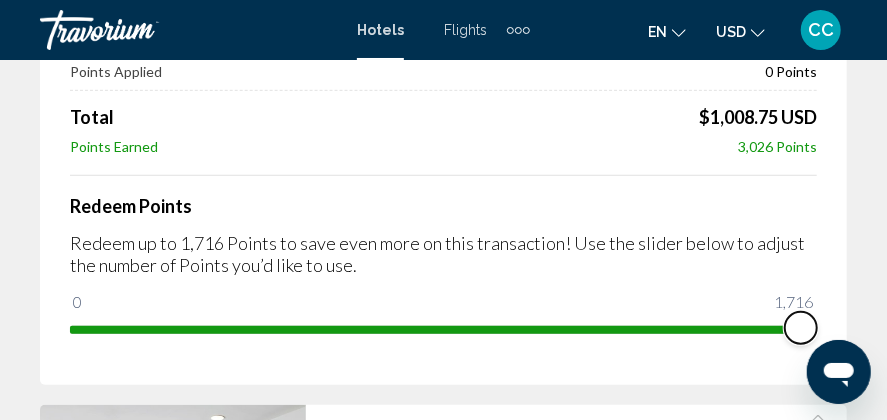 drag, startPoint x: 891, startPoint y: 642, endPoint x: 852, endPoint y: 352, distance: 292.61066 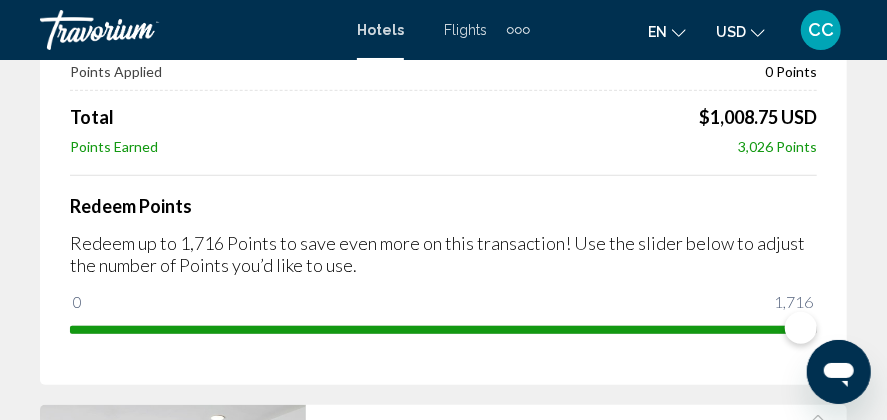 click on "Price Summary Courtyard by Marriott [GEOGRAPHIC_DATA]  [DATE] - [DATE] -  6  Night Nights 2  Adult Adults , 0  Child Children  ( ages   )   [DEMOGRAPHIC_DATA] Queen Beds Room  Retail Price  $1,050.95 USD   Your Price  $168.13 USD average per night  $1,008.75 USD  Taxes and Fees Included
Points Applied 0  Points Total  $1,008.75 USD   Points Earned  3,026  Points  Redeem  Points Redeem up to 1,716  Points to save even more on this transaction! Use the slider below to adjust the number of Points you’d like to use. 0 1,716 1,716" at bounding box center [443, 67] 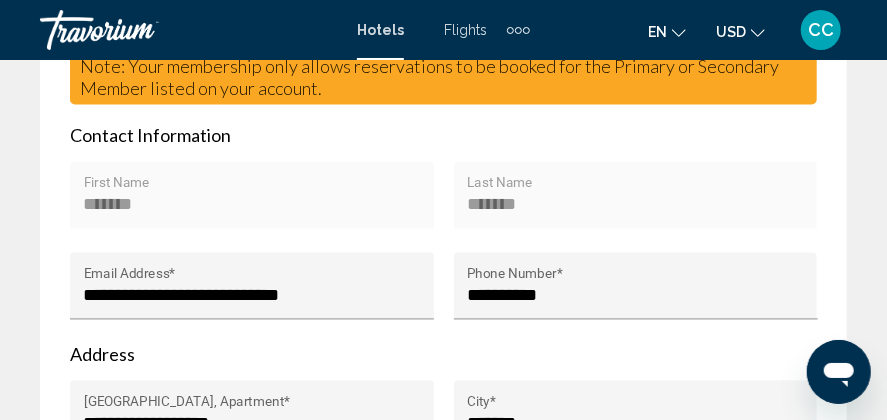 scroll, scrollTop: 1400, scrollLeft: 0, axis: vertical 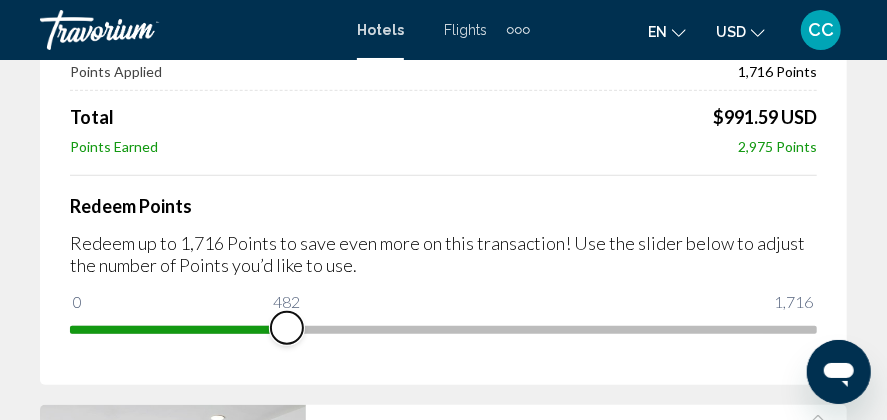 drag, startPoint x: 795, startPoint y: 329, endPoint x: 287, endPoint y: 337, distance: 508.063 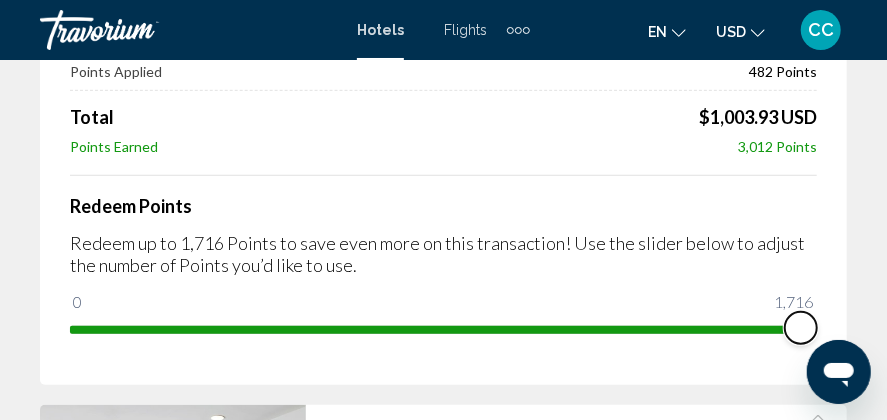 drag, startPoint x: 289, startPoint y: 325, endPoint x: 860, endPoint y: 327, distance: 571.0035 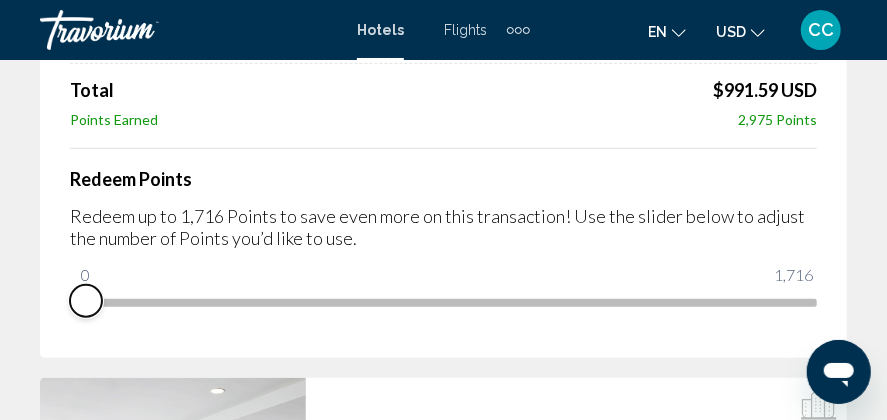 drag, startPoint x: 798, startPoint y: 321, endPoint x: 30, endPoint y: 362, distance: 769.0936 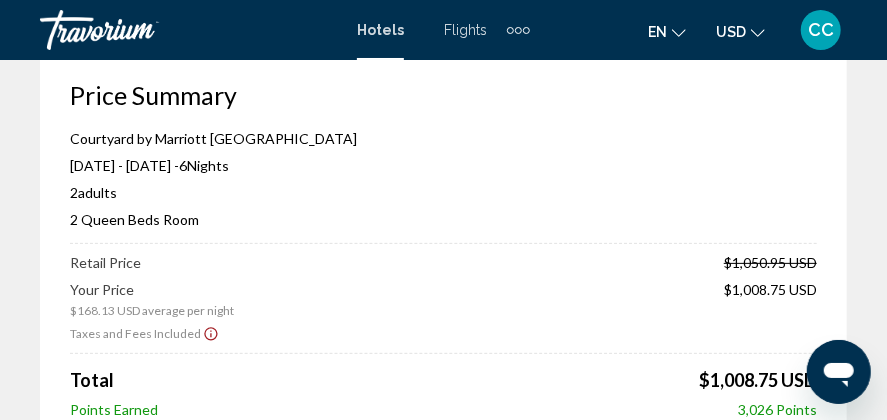 scroll, scrollTop: 0, scrollLeft: 0, axis: both 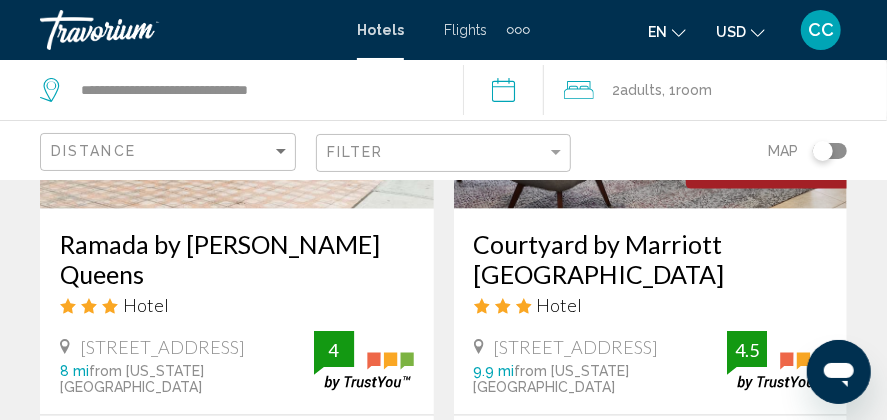 click on "Select Room" at bounding box center (236, 555) 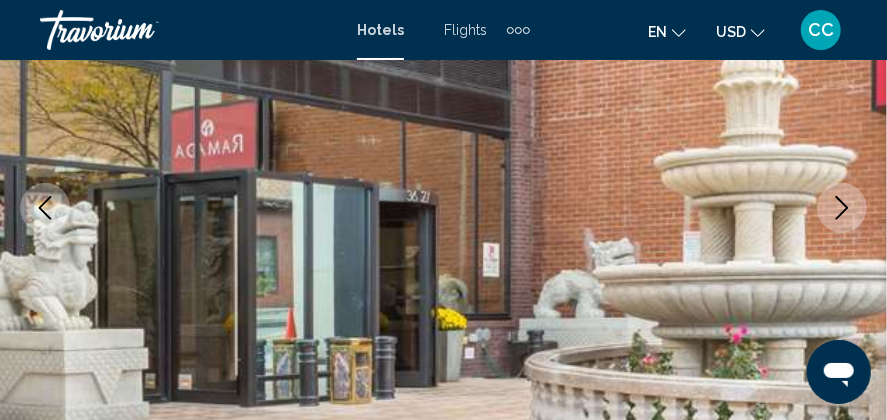 scroll, scrollTop: 324, scrollLeft: 0, axis: vertical 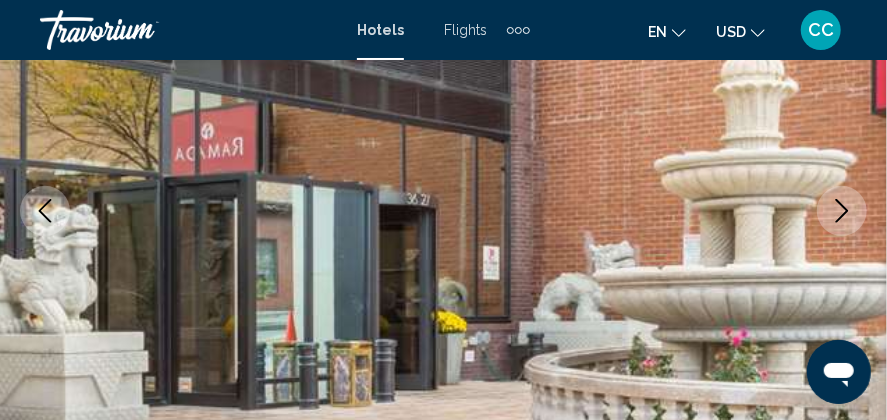 click 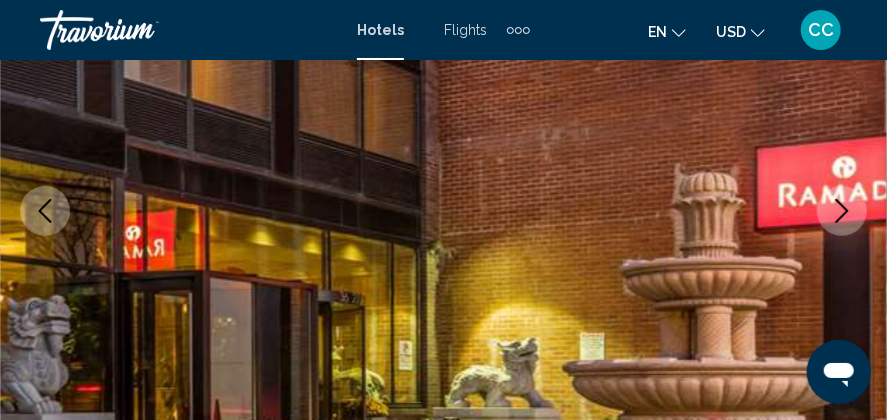 click 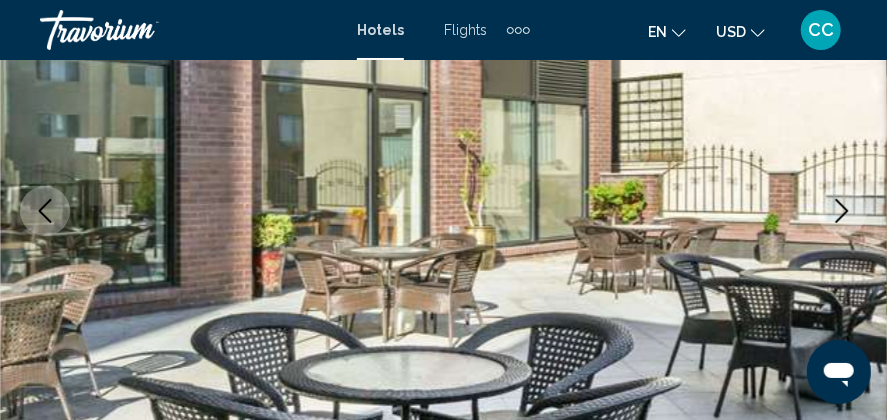 click 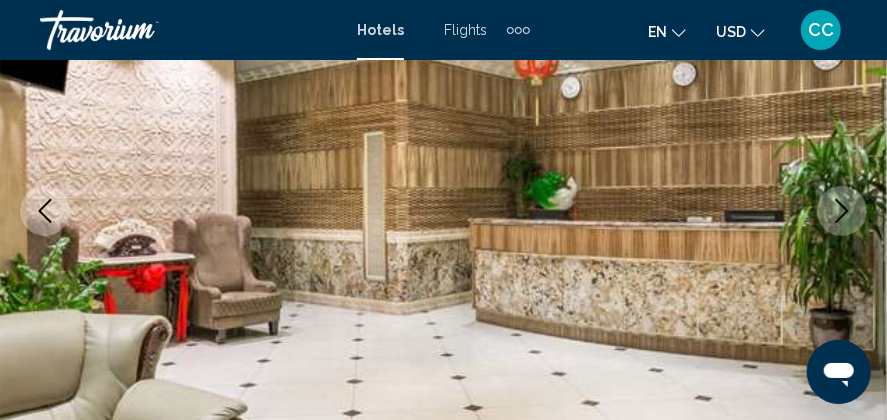 click 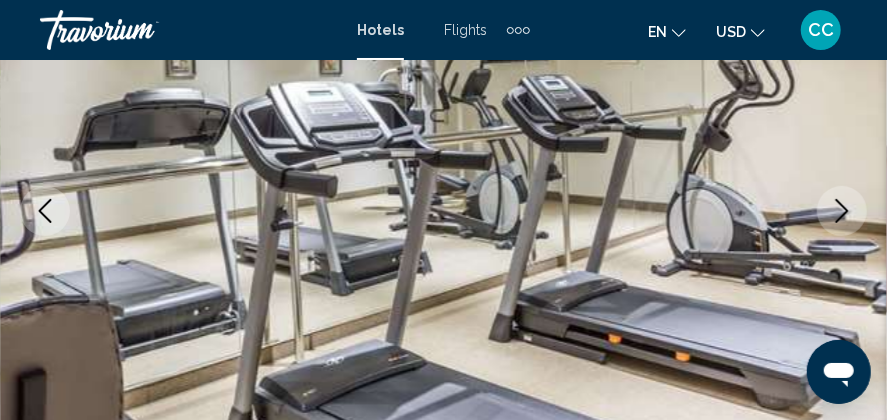click 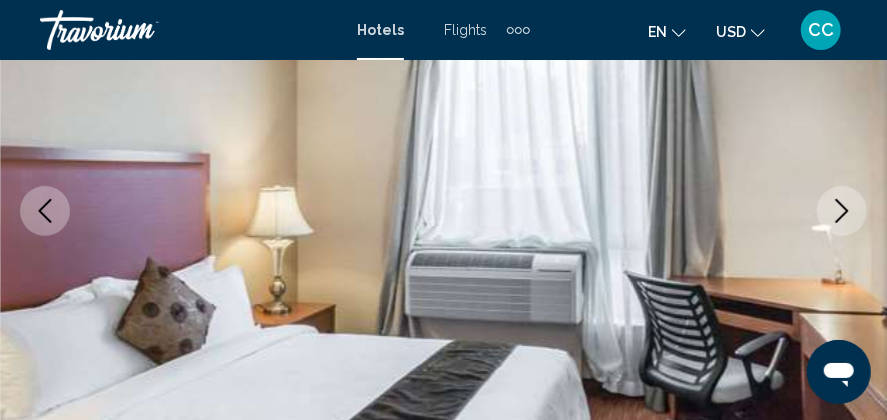 click 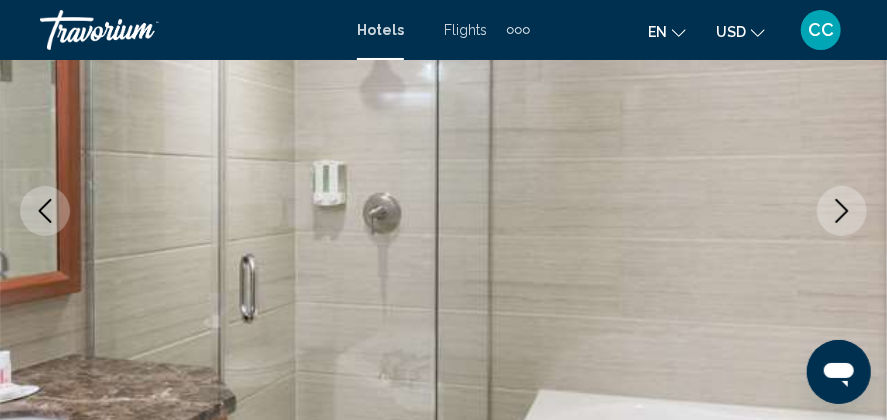 click 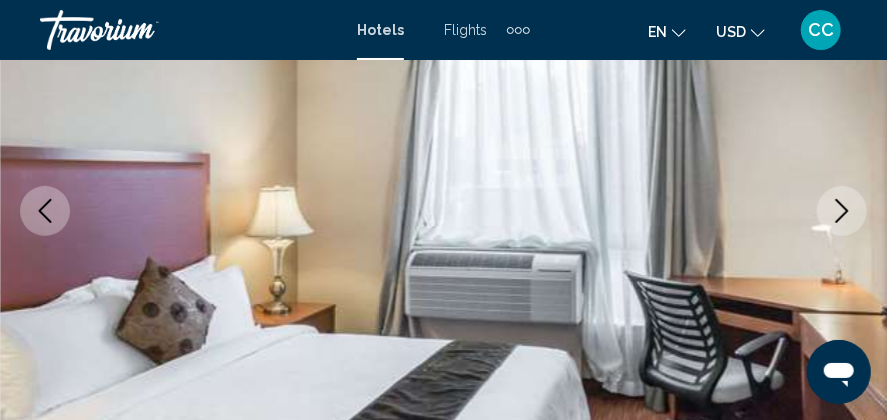 click 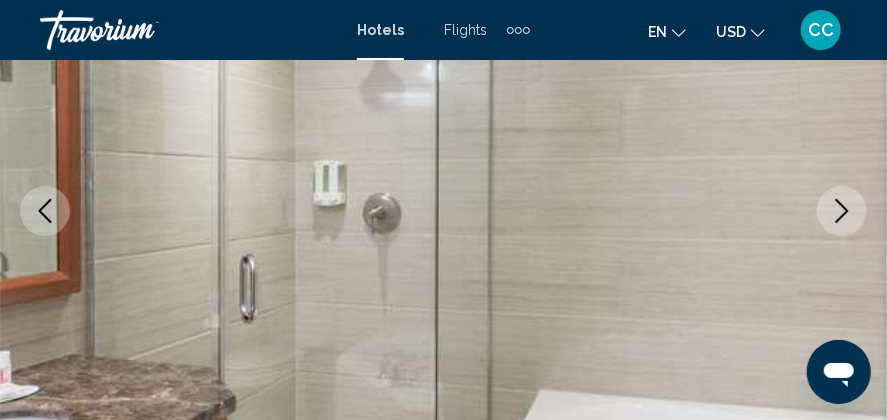 click 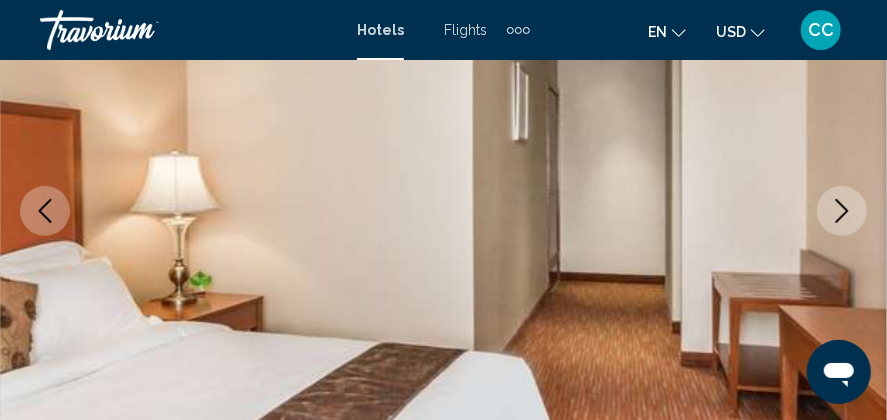 click 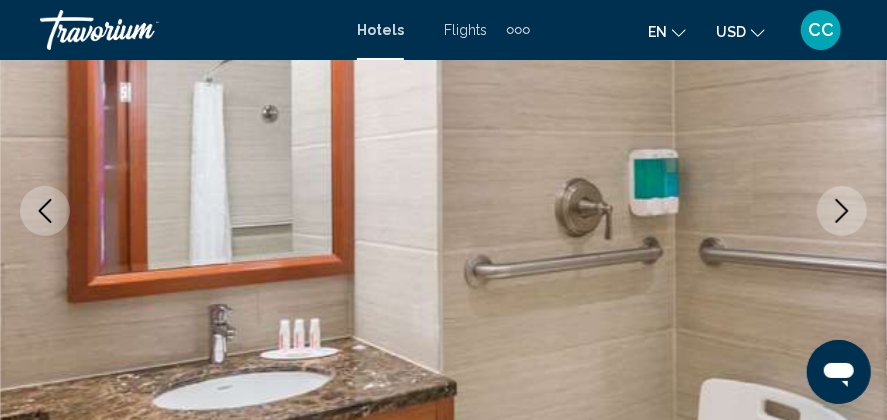 click 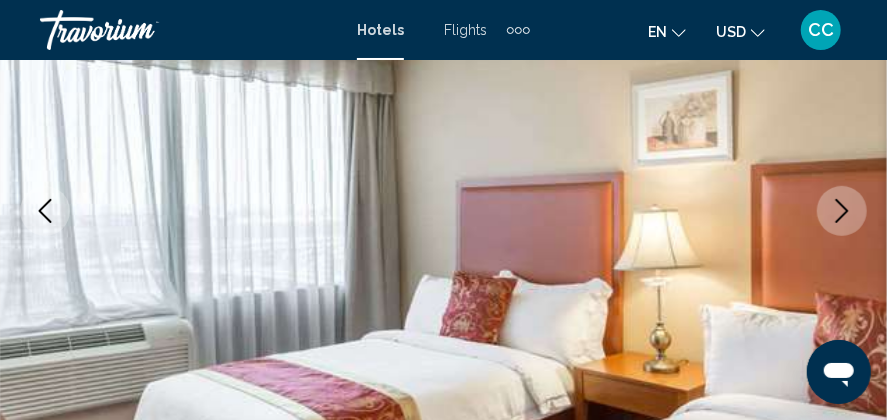 click 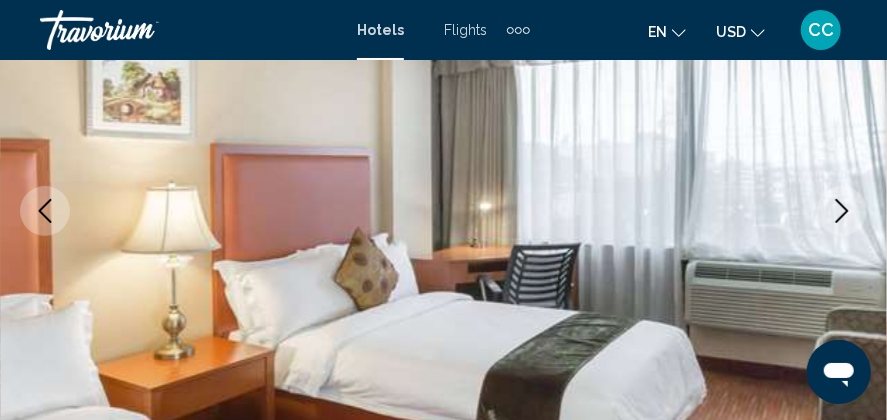 click 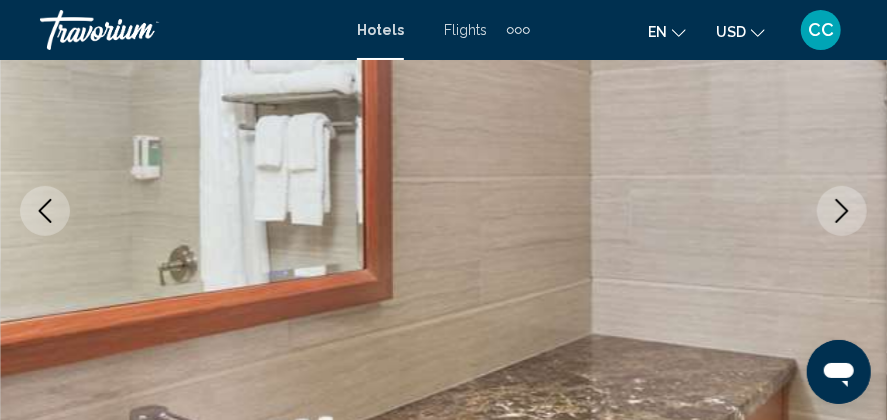 click 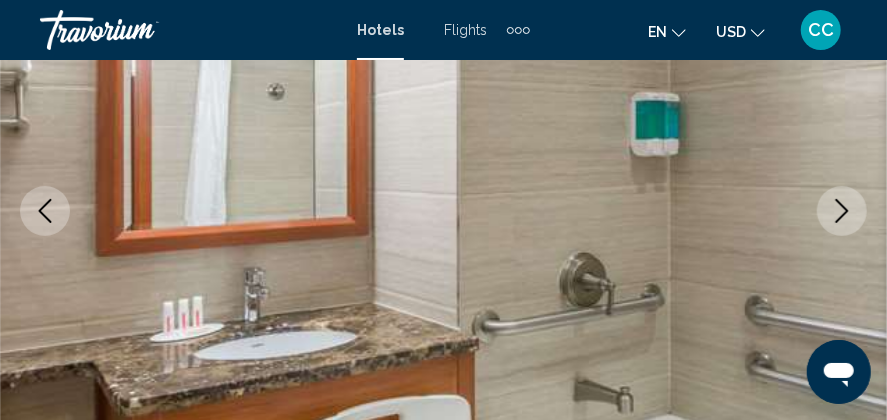 click 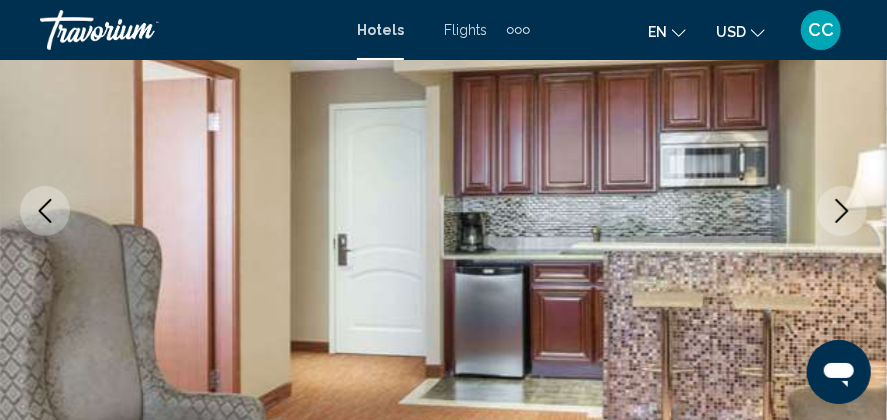 click 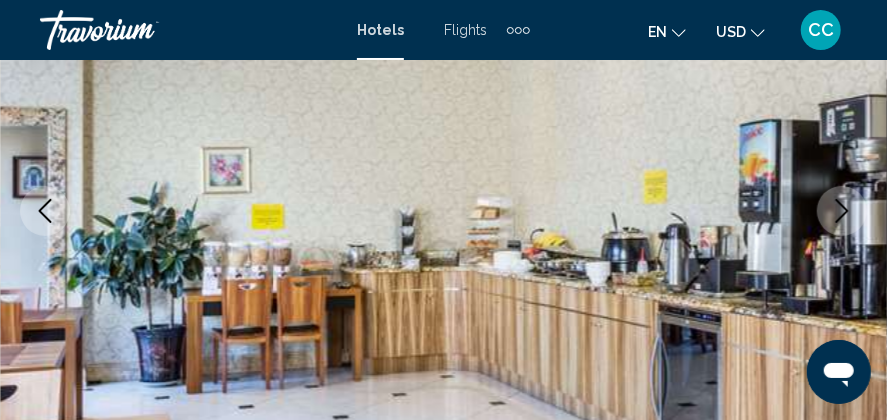 click 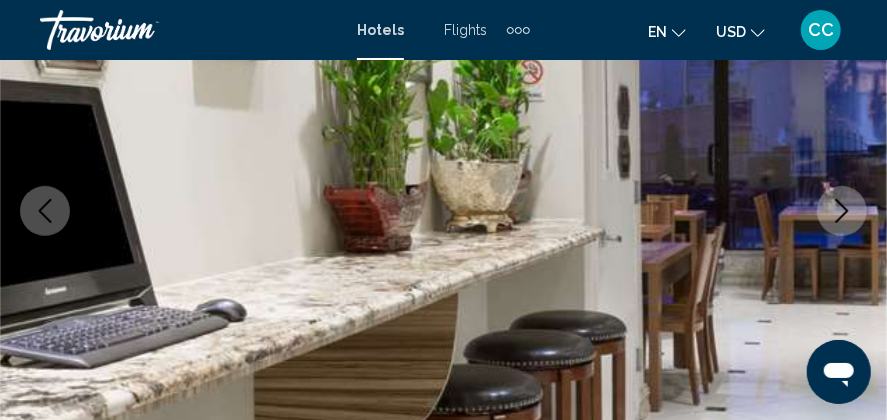 click 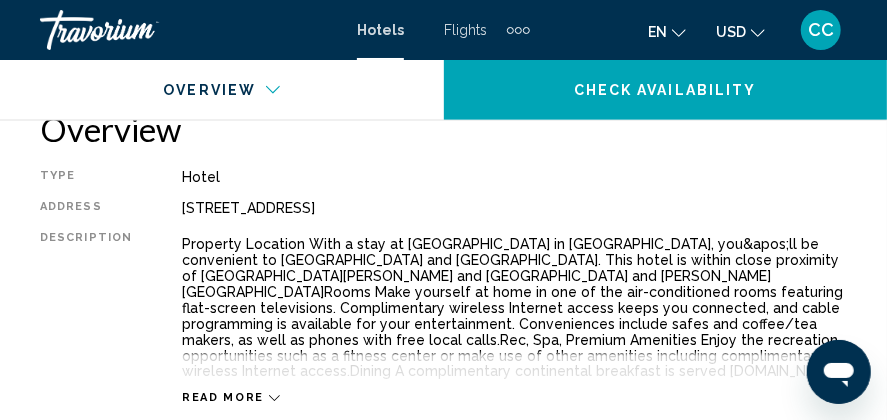scroll, scrollTop: 1024, scrollLeft: 0, axis: vertical 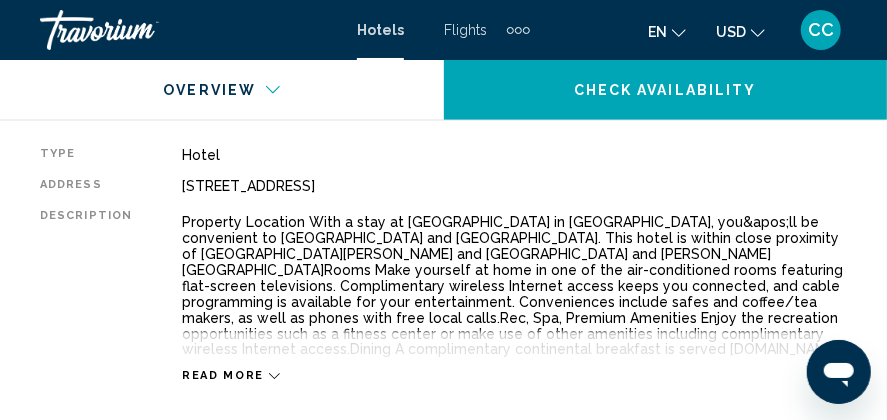 click on "Read more" at bounding box center [231, 376] 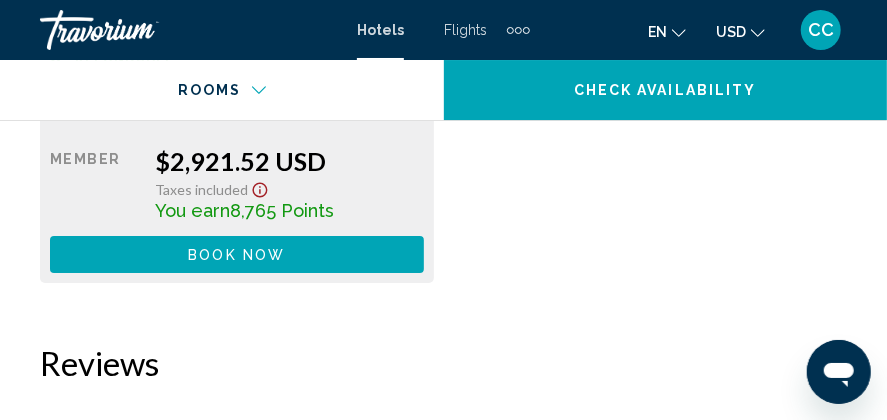 scroll, scrollTop: 5324, scrollLeft: 0, axis: vertical 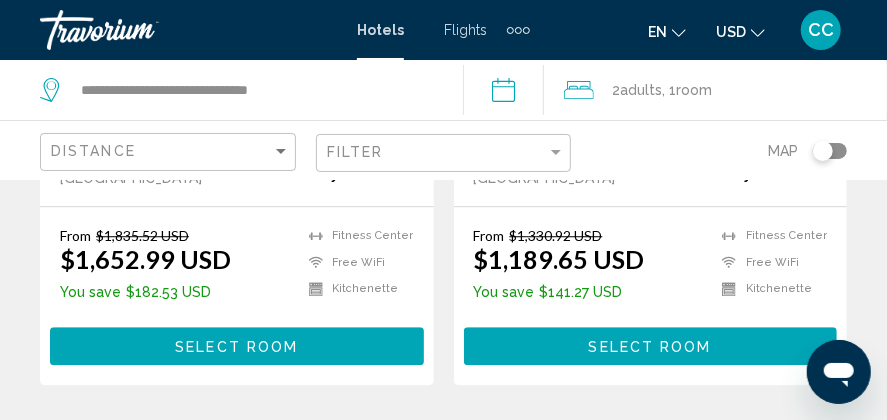 click on "5" at bounding box center [549, 445] 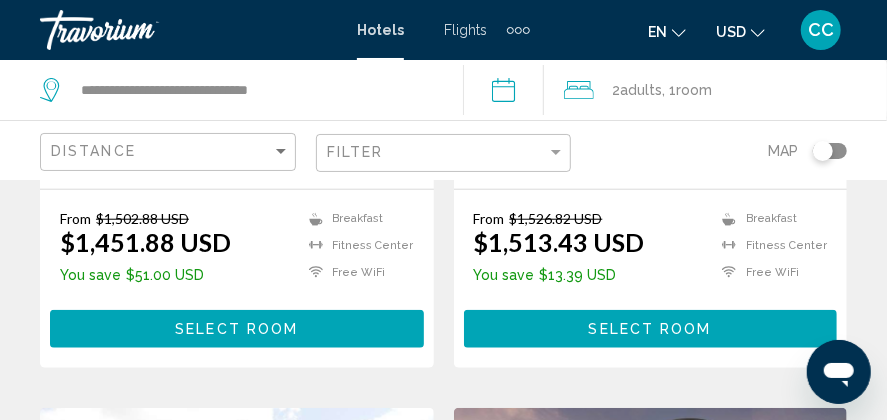 scroll, scrollTop: 604, scrollLeft: 0, axis: vertical 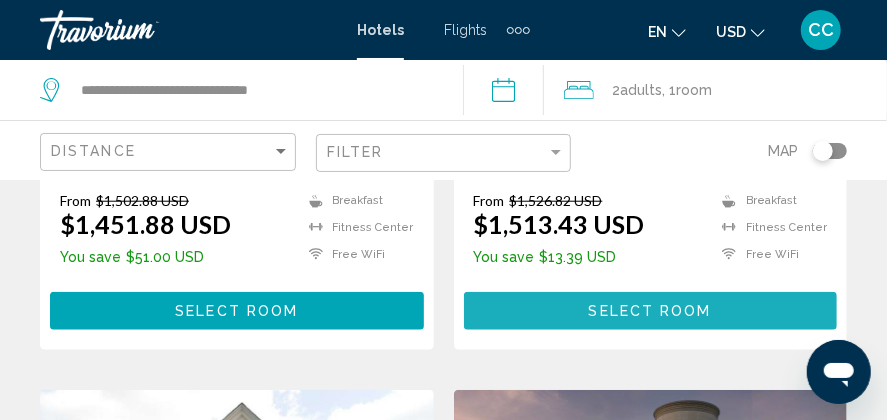 click on "Select Room" at bounding box center [651, 310] 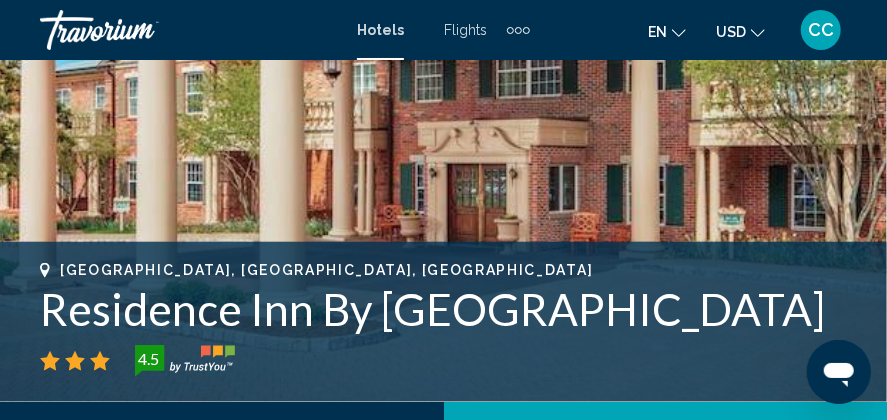 scroll, scrollTop: 624, scrollLeft: 0, axis: vertical 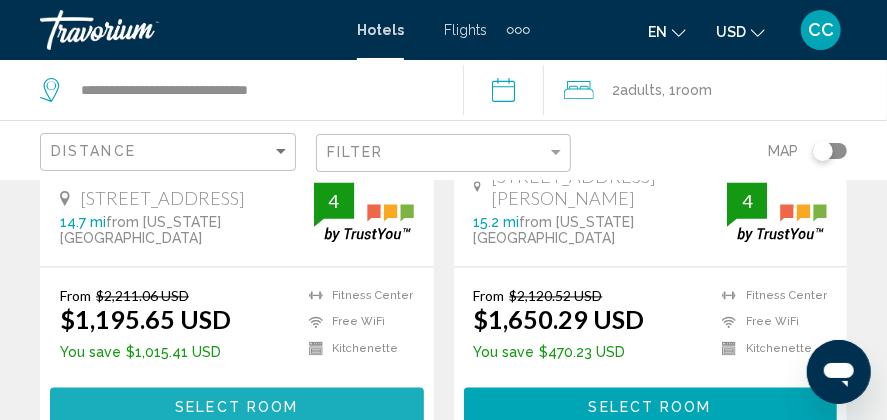 click on "Select Room" at bounding box center [236, 407] 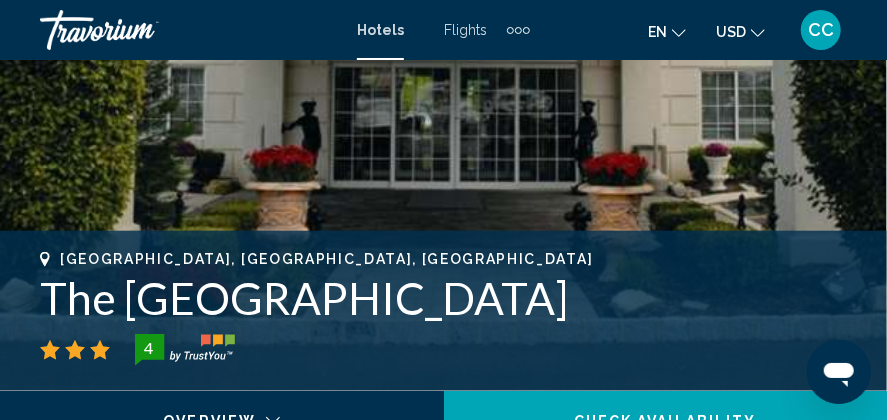 scroll, scrollTop: 624, scrollLeft: 0, axis: vertical 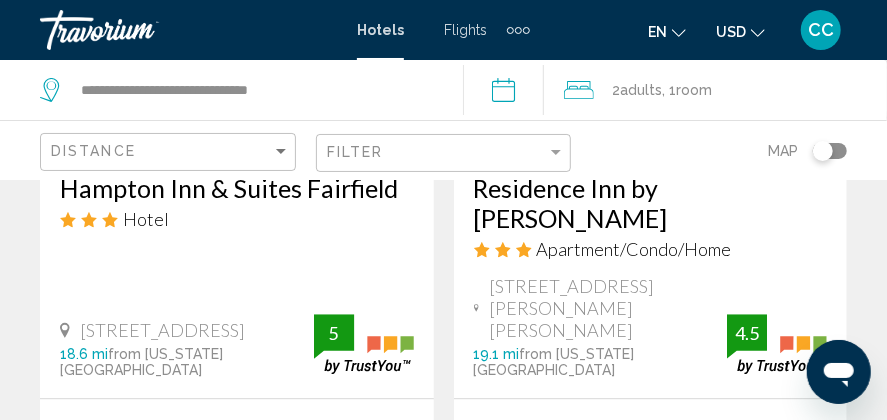 click on "Select Room" at bounding box center (650, 538) 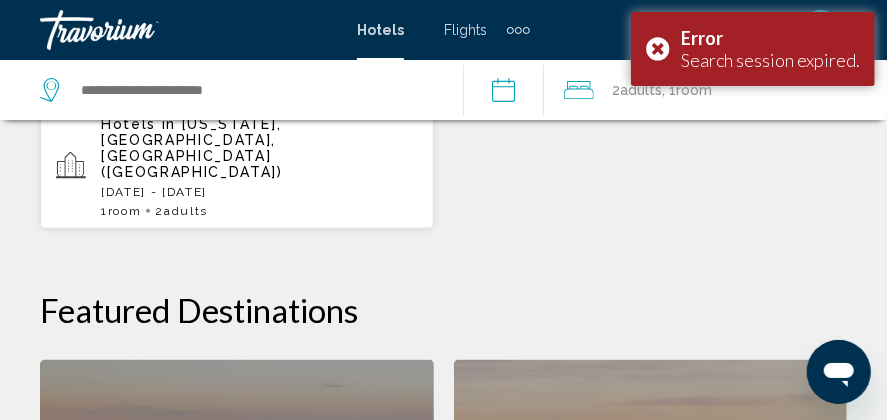 scroll, scrollTop: 753, scrollLeft: 0, axis: vertical 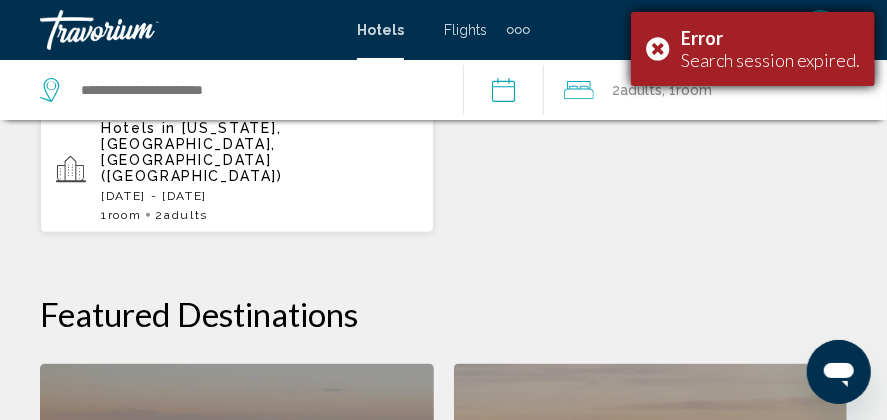 click on "Error   Search session expired." at bounding box center [753, 49] 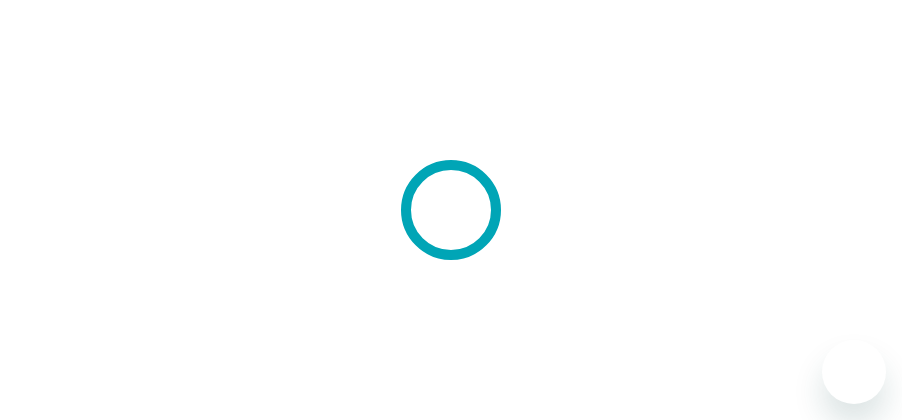 scroll, scrollTop: 0, scrollLeft: 0, axis: both 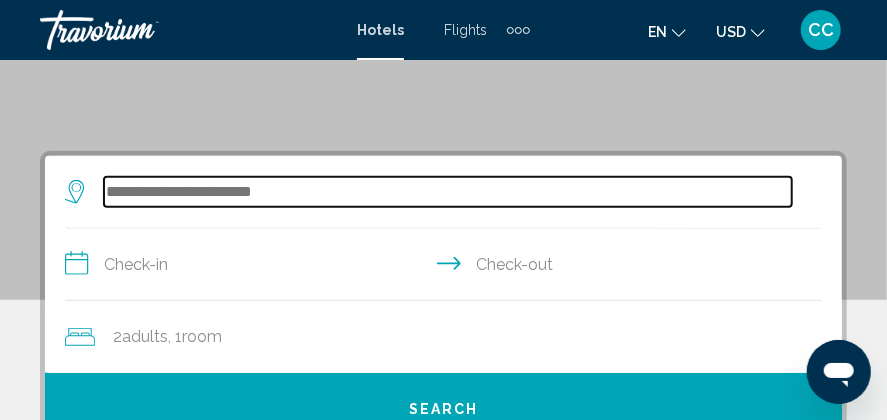 click at bounding box center [448, 192] 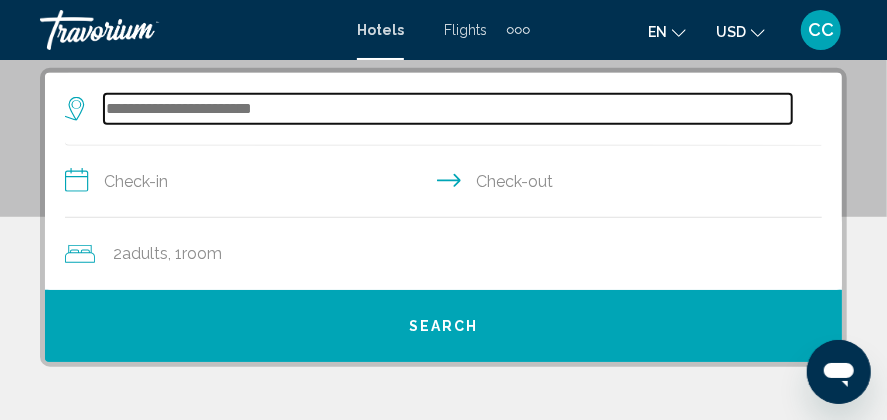scroll, scrollTop: 385, scrollLeft: 0, axis: vertical 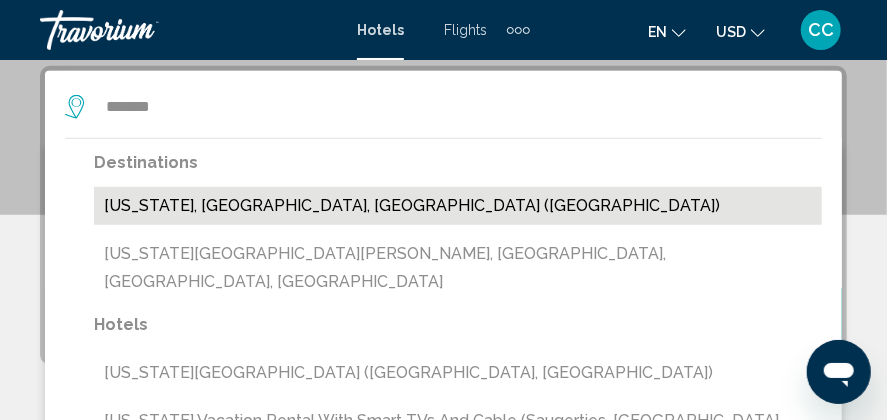 click on "[US_STATE], [GEOGRAPHIC_DATA], [GEOGRAPHIC_DATA] ([GEOGRAPHIC_DATA])" at bounding box center [458, 206] 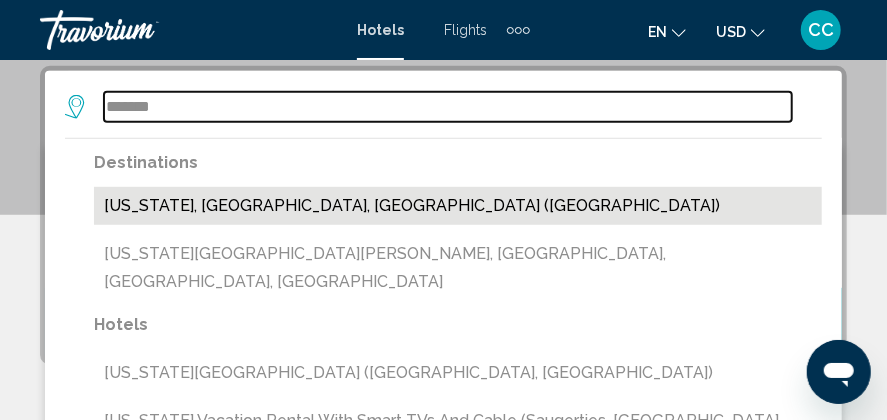 type on "**********" 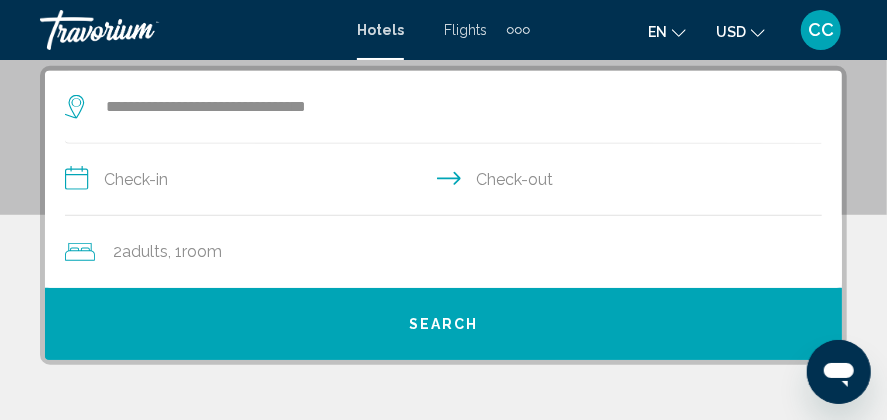 click on "**********" at bounding box center [447, 182] 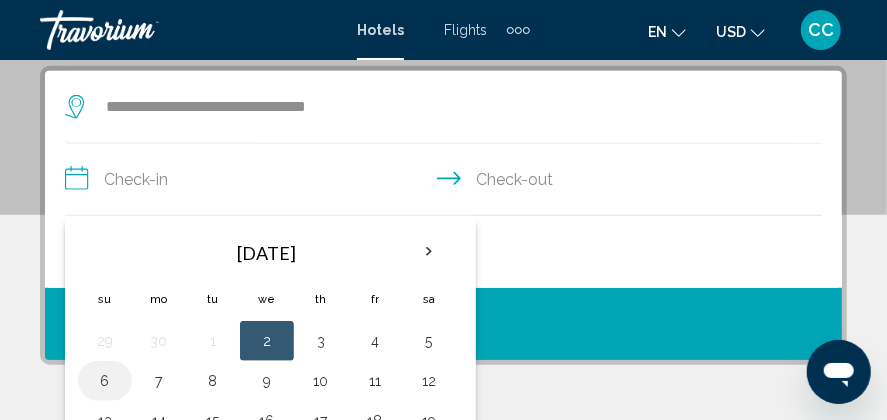 click on "6" at bounding box center (105, 381) 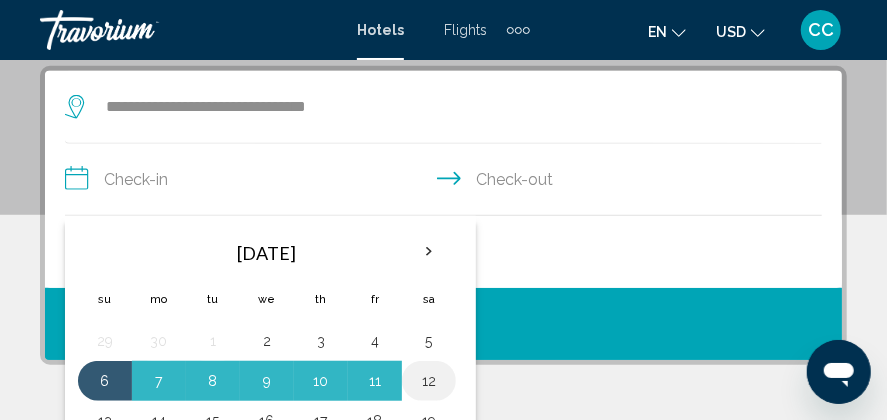 click on "12" at bounding box center [429, 381] 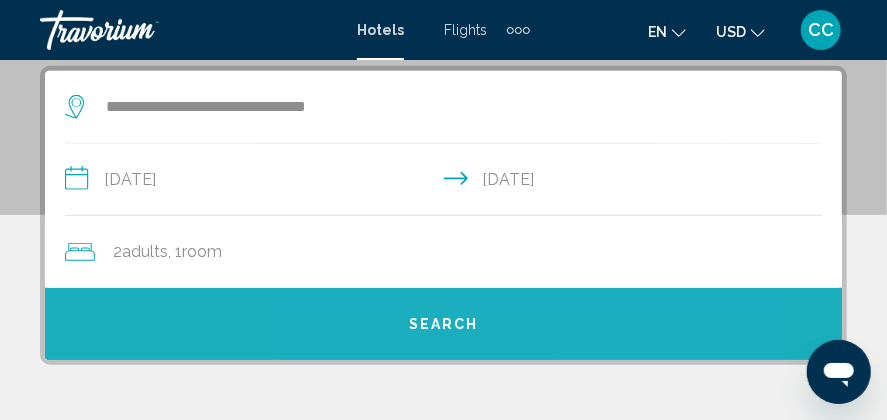 click on "Search" at bounding box center (444, 325) 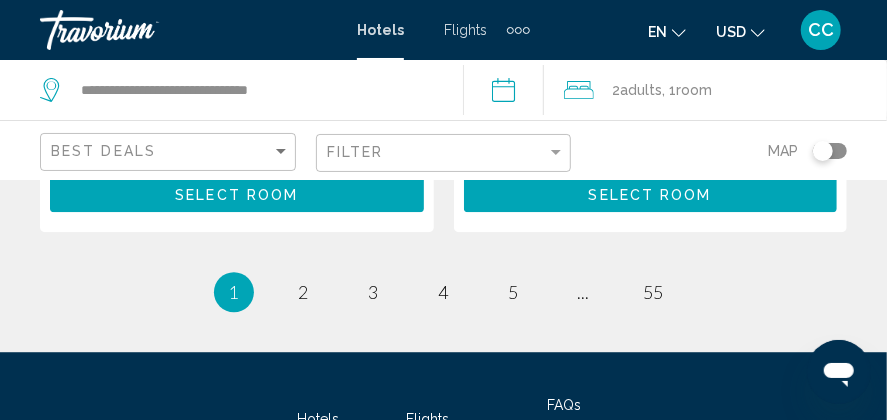 scroll, scrollTop: 4489, scrollLeft: 0, axis: vertical 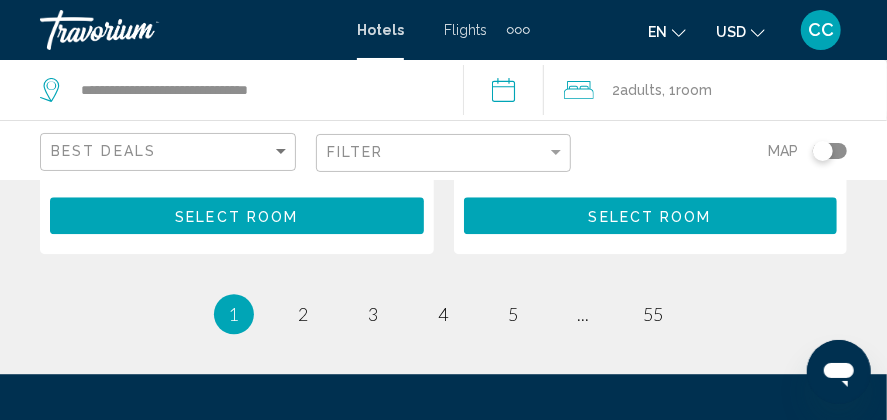 click on "1" at bounding box center [234, 314] 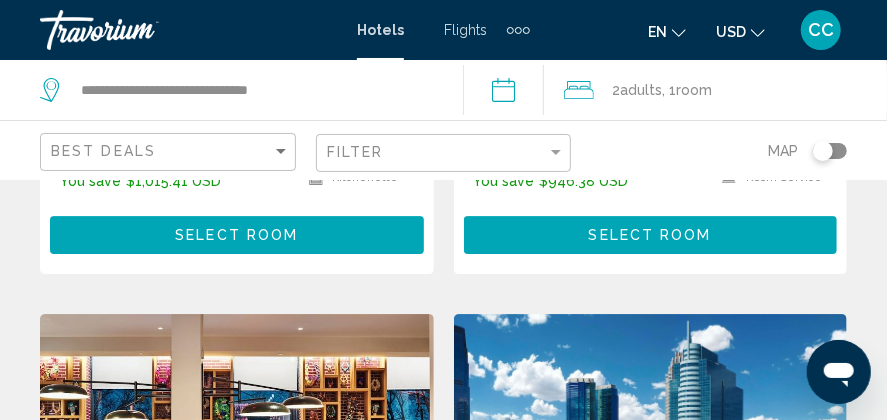 scroll, scrollTop: 2189, scrollLeft: 0, axis: vertical 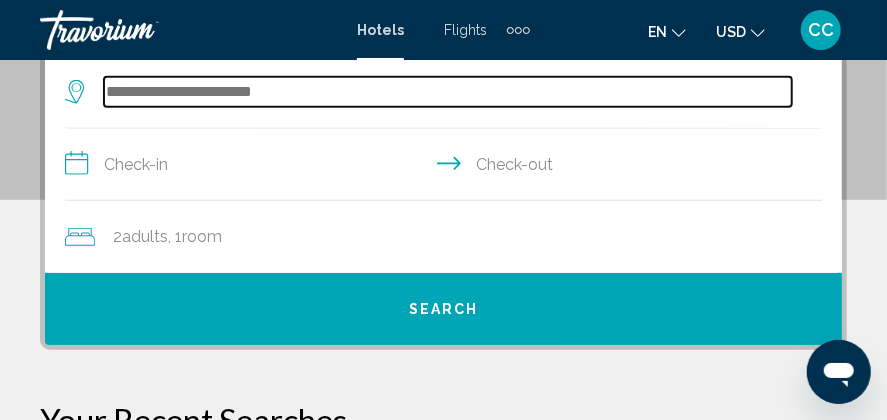 click at bounding box center (448, 92) 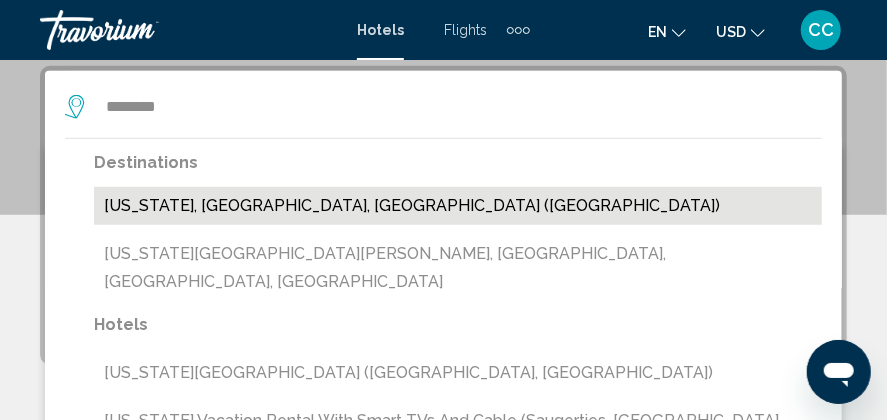 click on "[US_STATE], [GEOGRAPHIC_DATA], [GEOGRAPHIC_DATA] ([GEOGRAPHIC_DATA])" at bounding box center (458, 206) 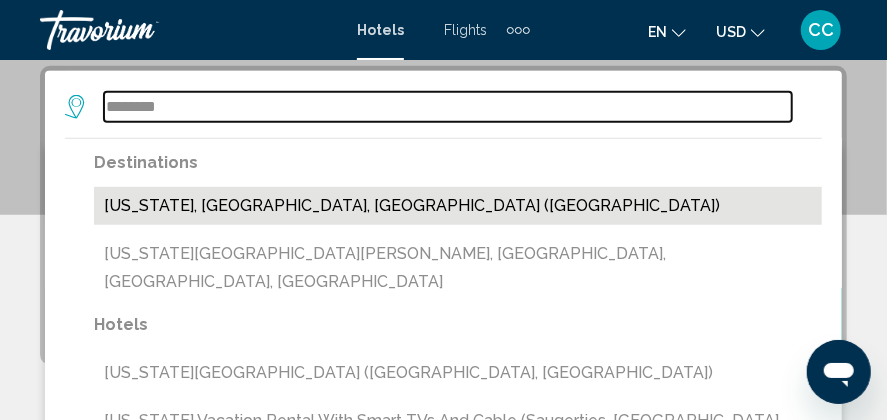 type on "**********" 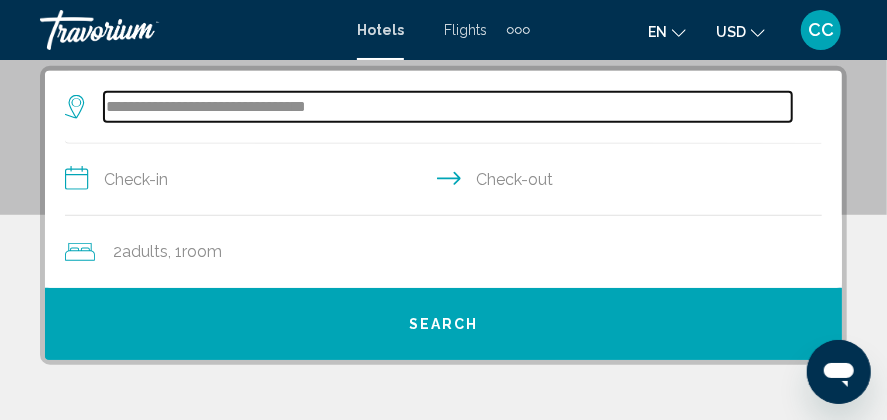 click on "**********" at bounding box center (448, 107) 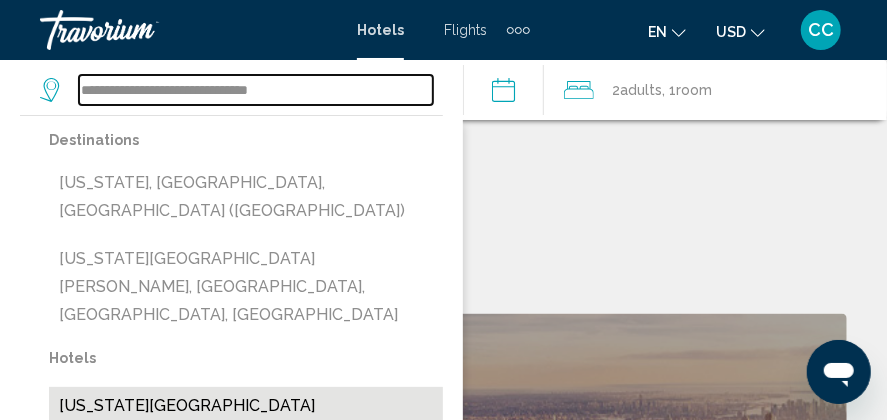 scroll, scrollTop: 885, scrollLeft: 0, axis: vertical 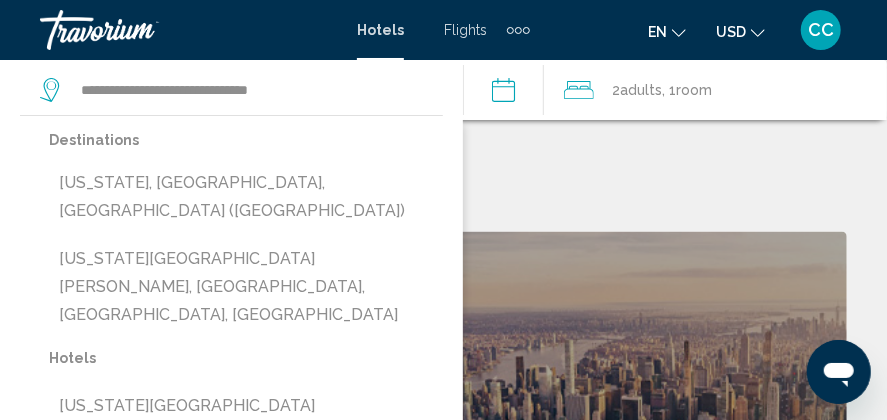 click on "Featured Destinations" 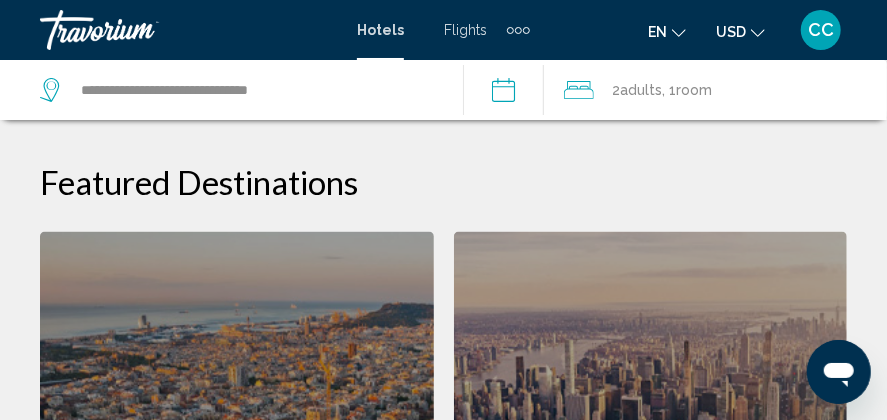 click on "**********" at bounding box center [507, 93] 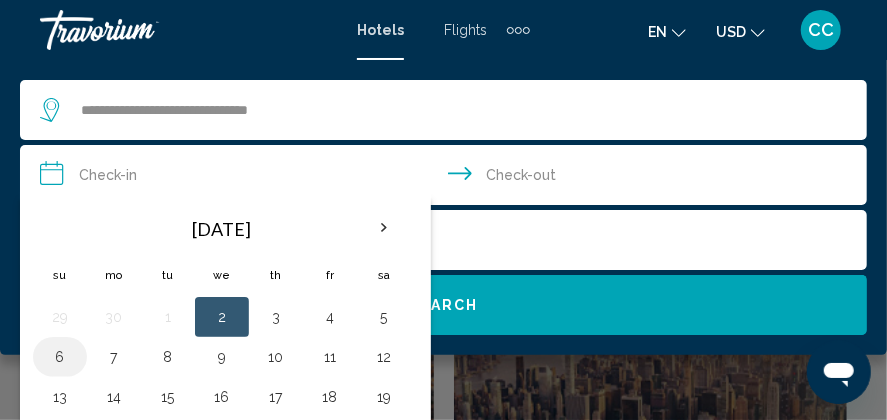 click on "6" at bounding box center (60, 357) 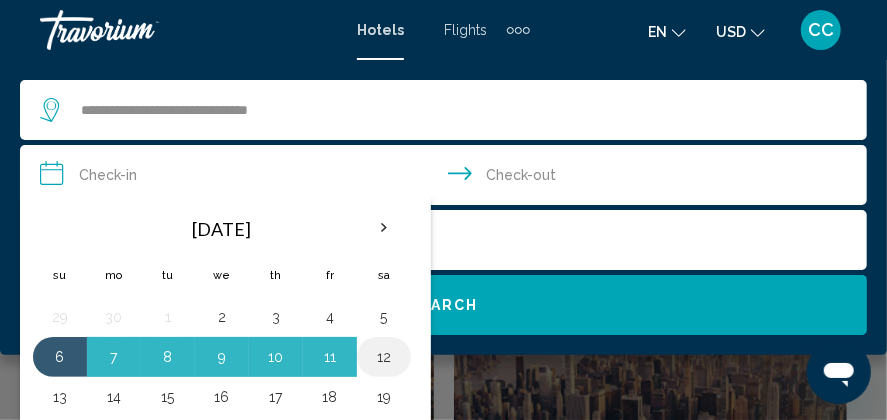 click on "12" at bounding box center [384, 357] 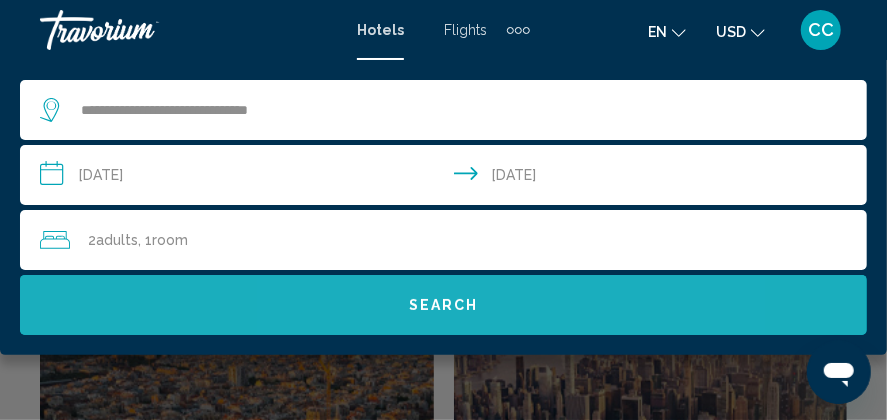 click on "Search" at bounding box center (444, 306) 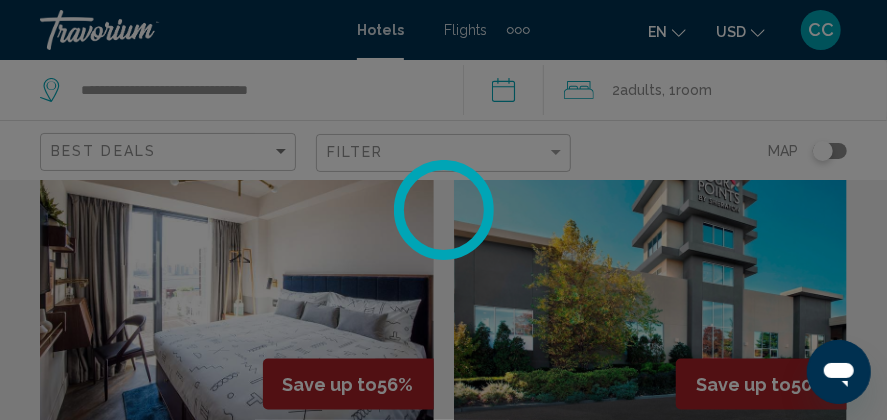 scroll, scrollTop: 0, scrollLeft: 0, axis: both 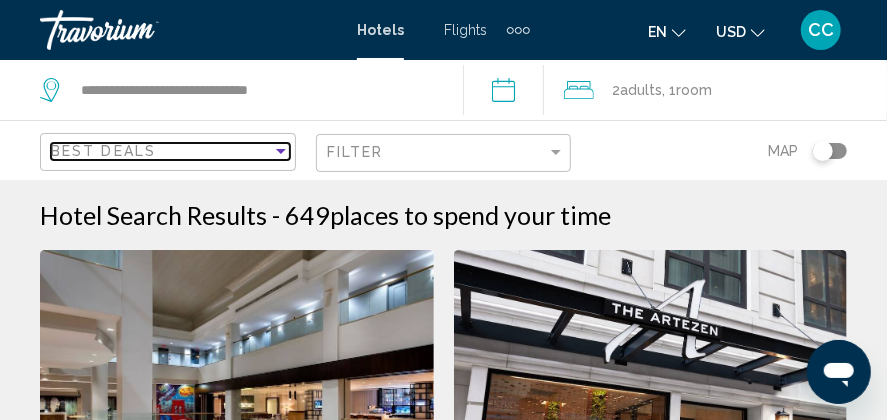 click at bounding box center (281, 151) 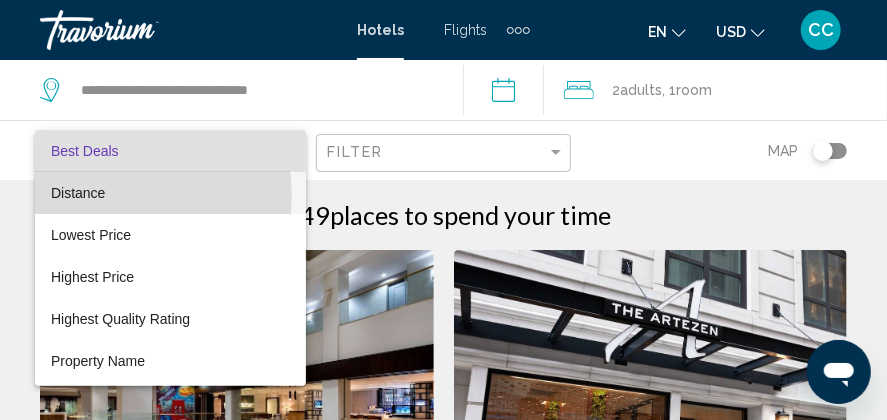 click on "Distance" at bounding box center (170, 193) 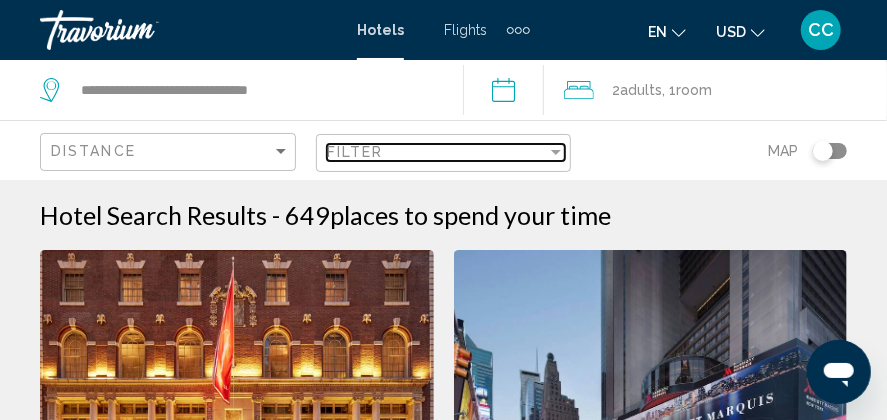 click on "Filter" at bounding box center (437, 152) 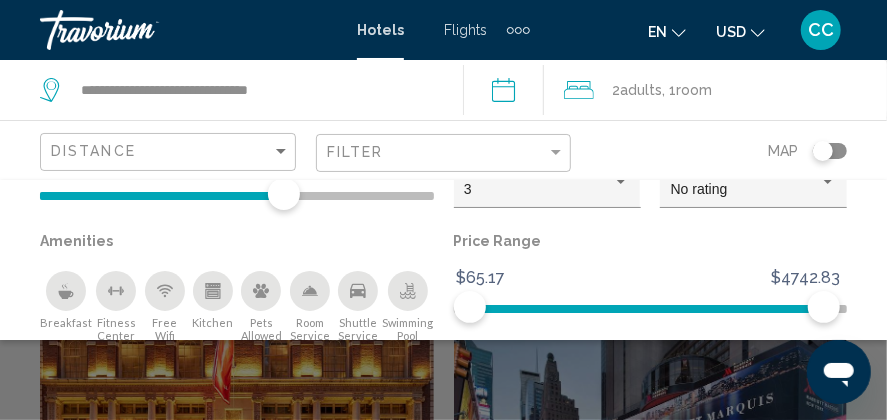 scroll, scrollTop: 100, scrollLeft: 0, axis: vertical 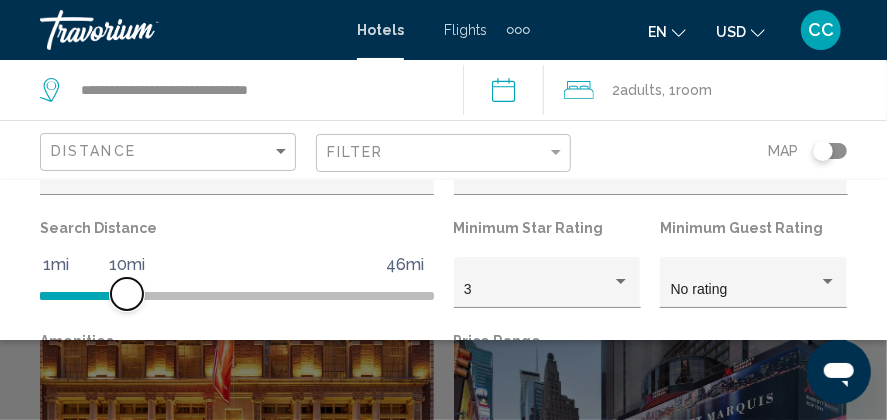 drag, startPoint x: 283, startPoint y: 289, endPoint x: 129, endPoint y: 289, distance: 154 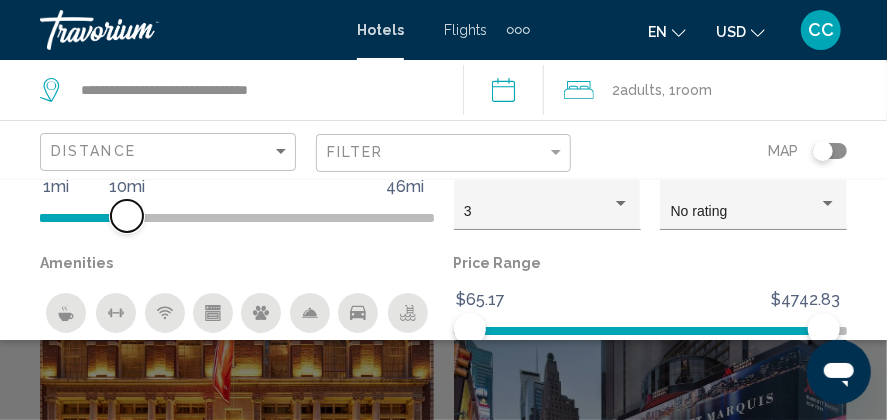 scroll, scrollTop: 200, scrollLeft: 0, axis: vertical 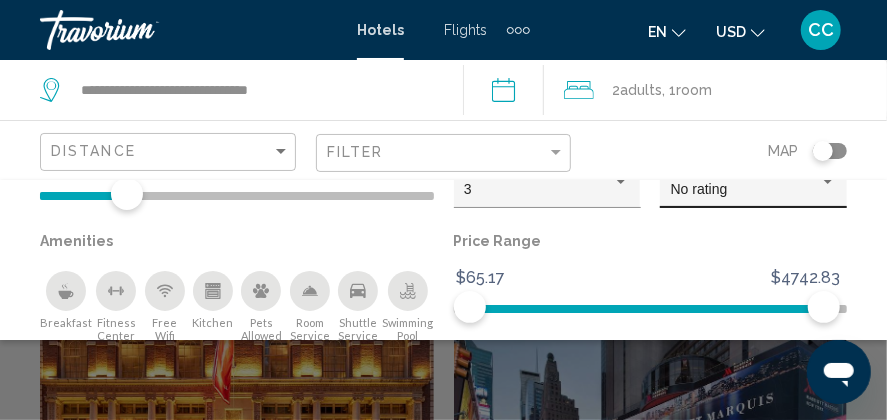click on "No rating" at bounding box center (699, 189) 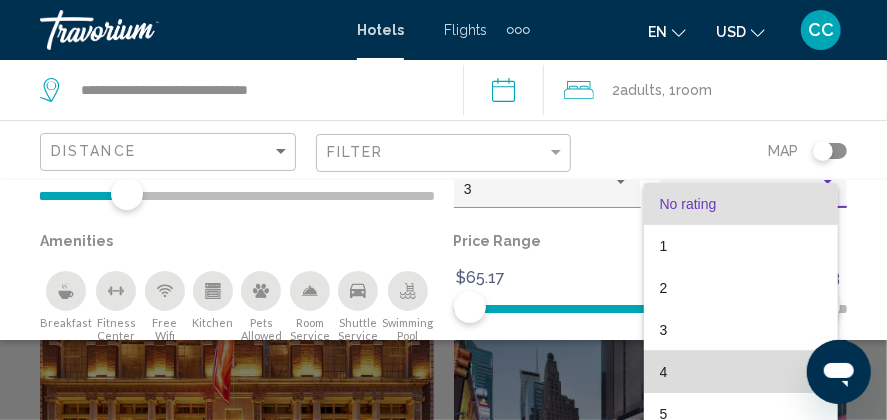 click on "4" at bounding box center (741, 372) 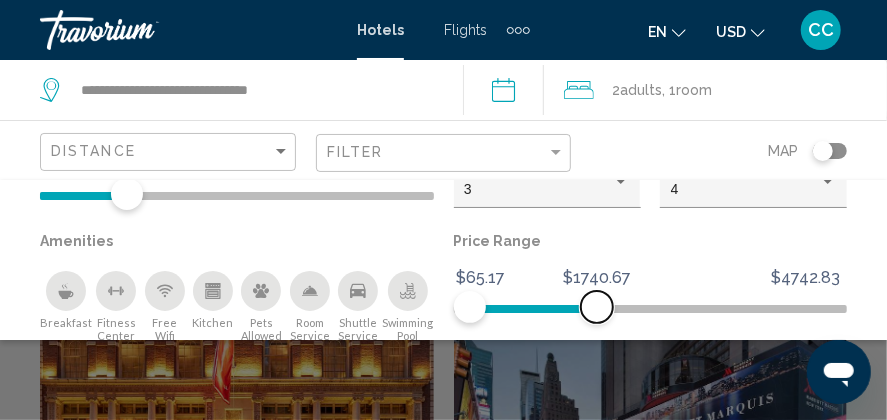 drag, startPoint x: 814, startPoint y: 303, endPoint x: 589, endPoint y: 306, distance: 225.02 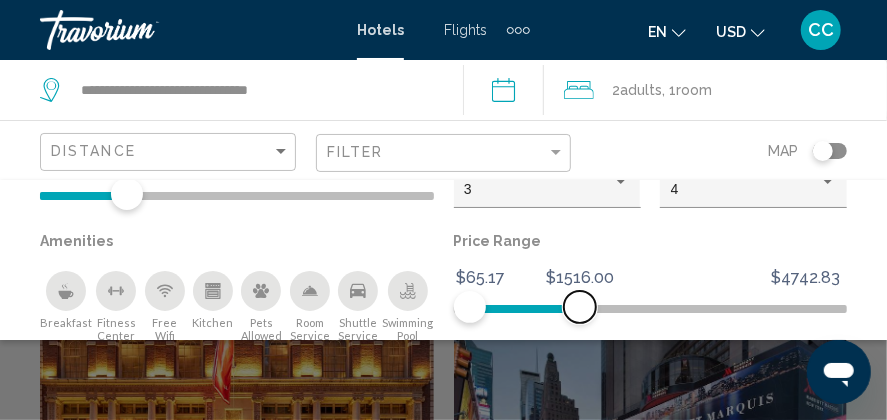 drag, startPoint x: 585, startPoint y: 305, endPoint x: 572, endPoint y: 305, distance: 13 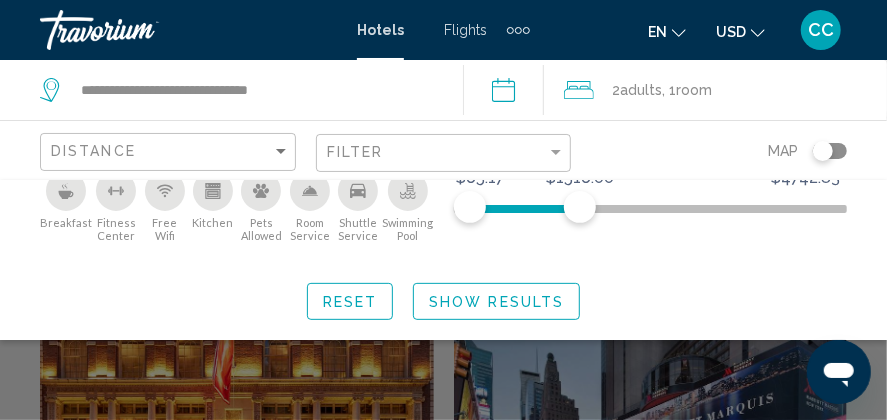 click 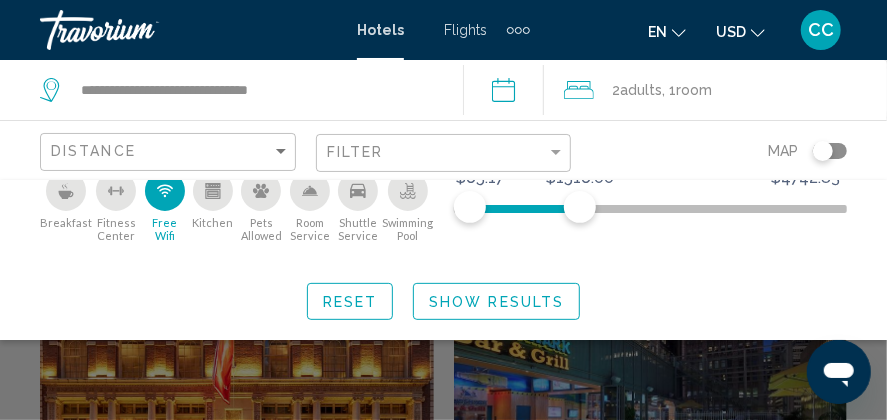 click 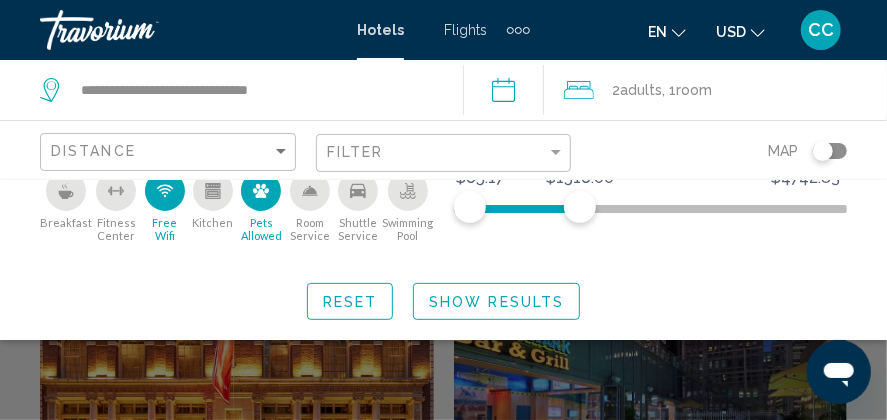 click 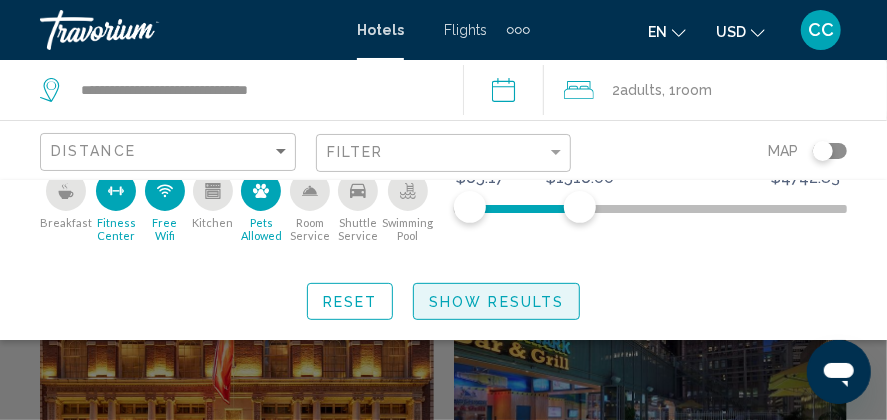 click on "Show Results" 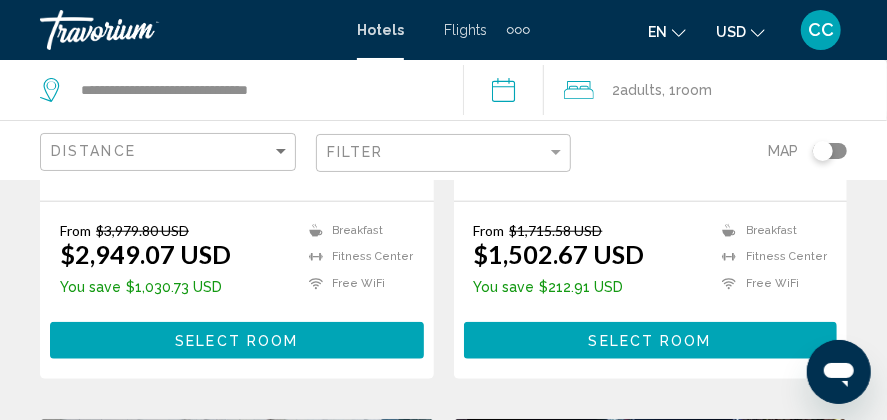 scroll, scrollTop: 600, scrollLeft: 0, axis: vertical 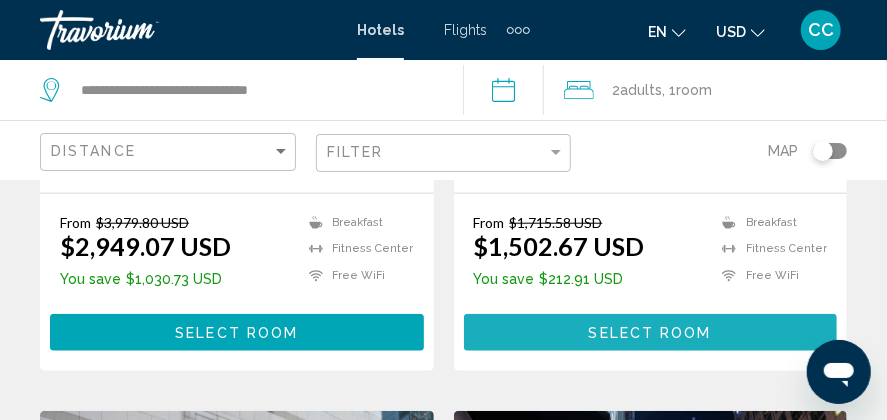 click on "Select Room" at bounding box center [650, 333] 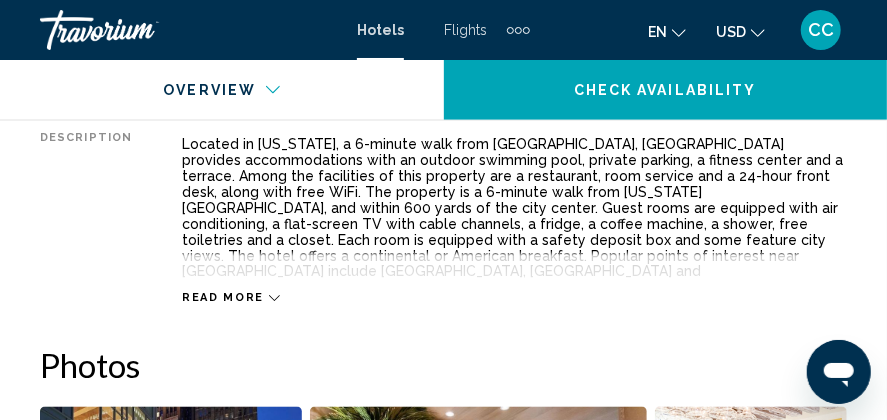 scroll, scrollTop: 1124, scrollLeft: 0, axis: vertical 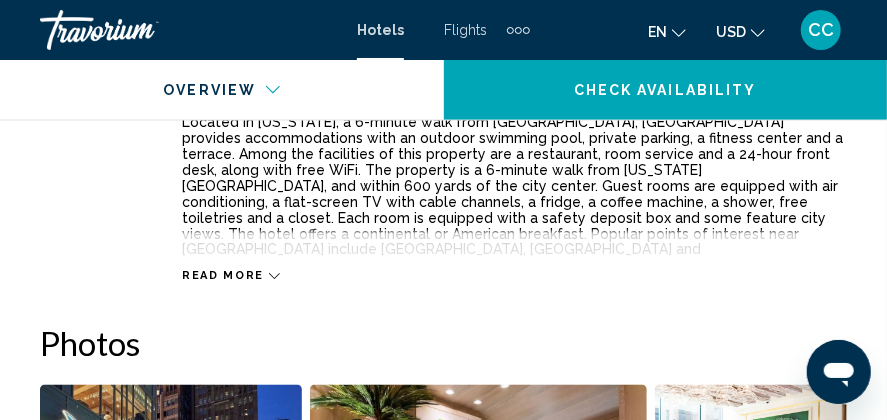 click on "Read more" at bounding box center (231, 276) 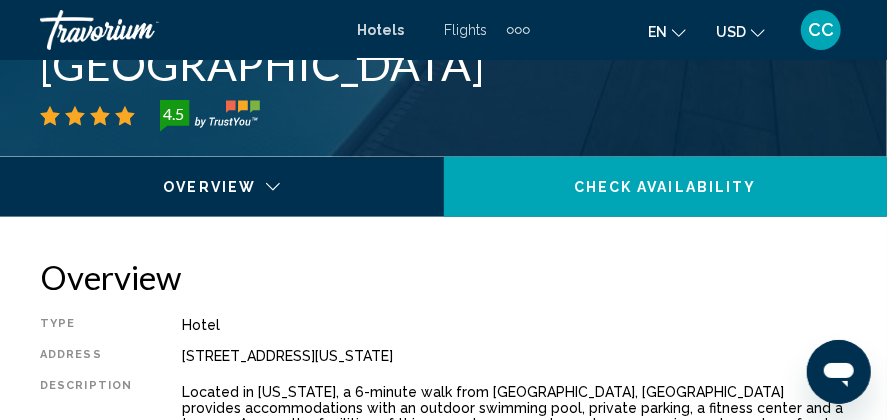 scroll, scrollTop: 827, scrollLeft: 0, axis: vertical 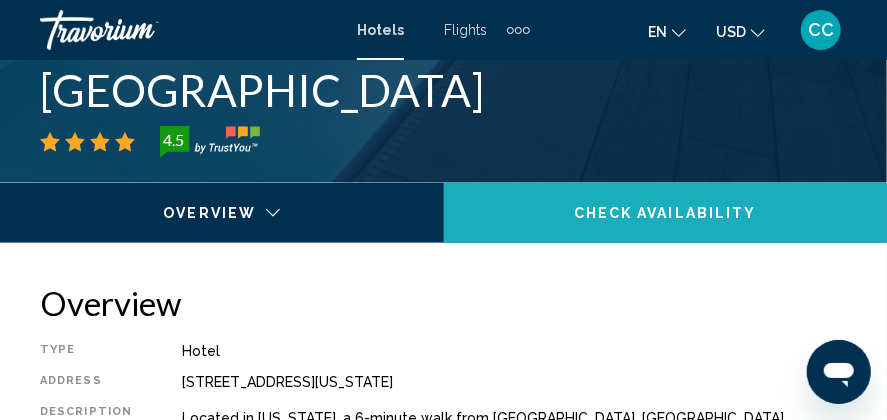 click on "Check Availability" 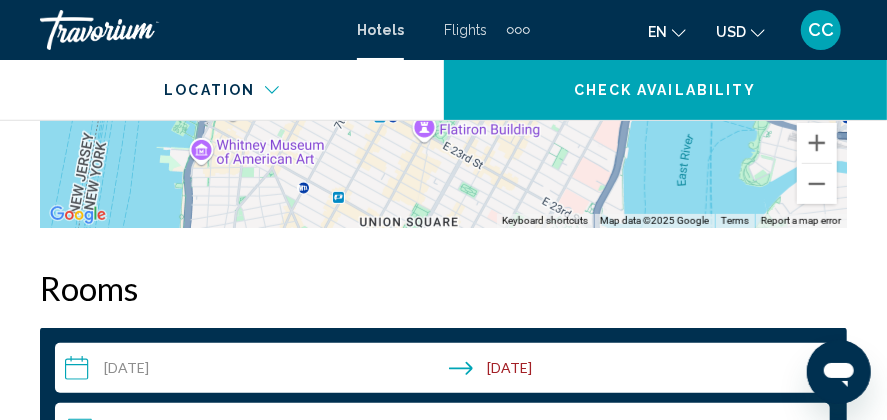 scroll, scrollTop: 3142, scrollLeft: 0, axis: vertical 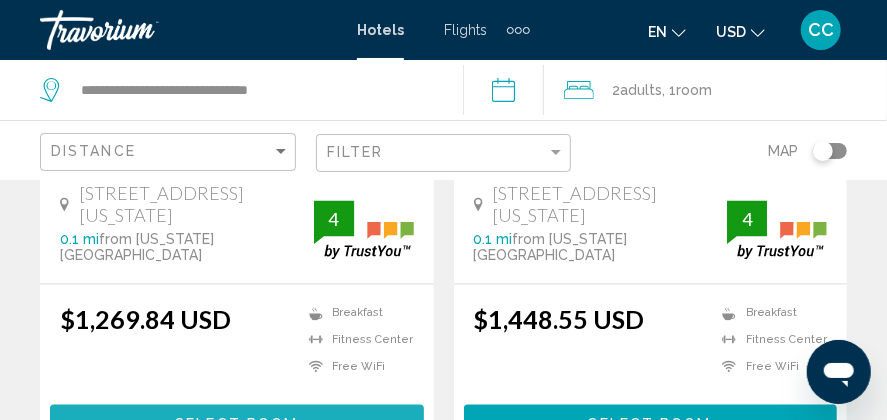 click on "Select Room" at bounding box center [236, 425] 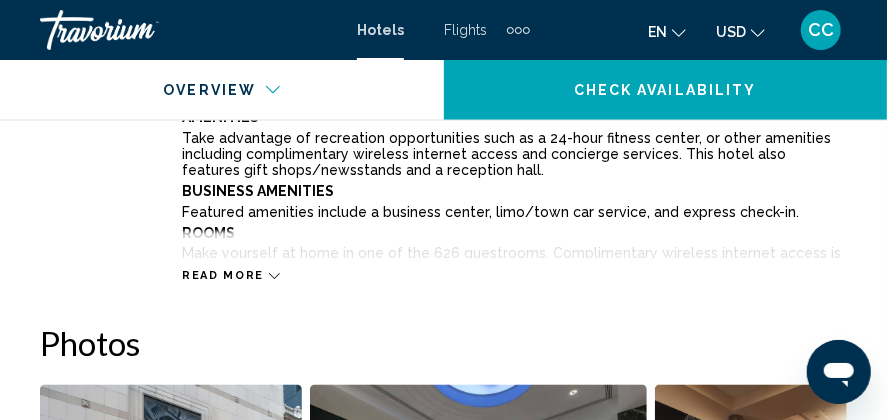 scroll, scrollTop: 1024, scrollLeft: 0, axis: vertical 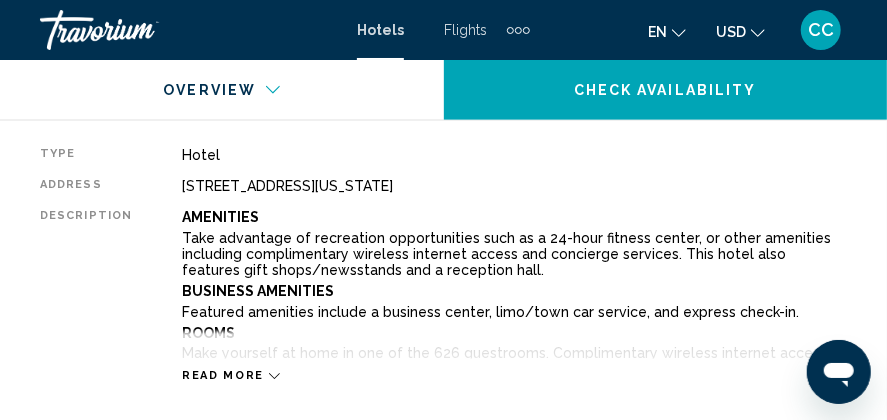 click on "Read more" at bounding box center [223, 376] 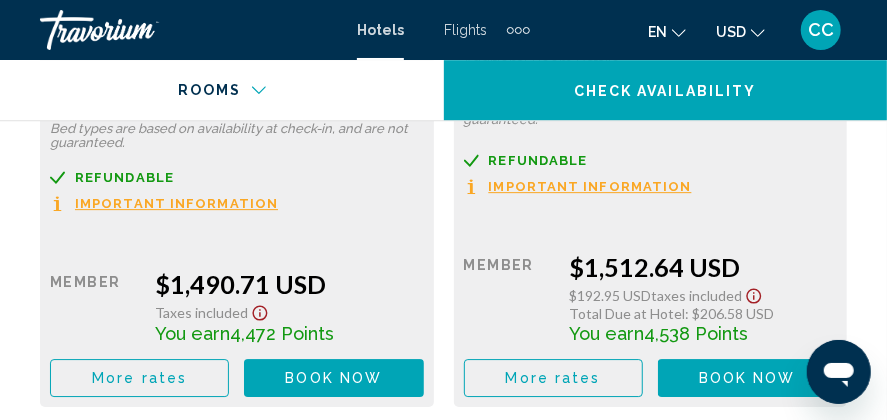 scroll, scrollTop: 7630, scrollLeft: 0, axis: vertical 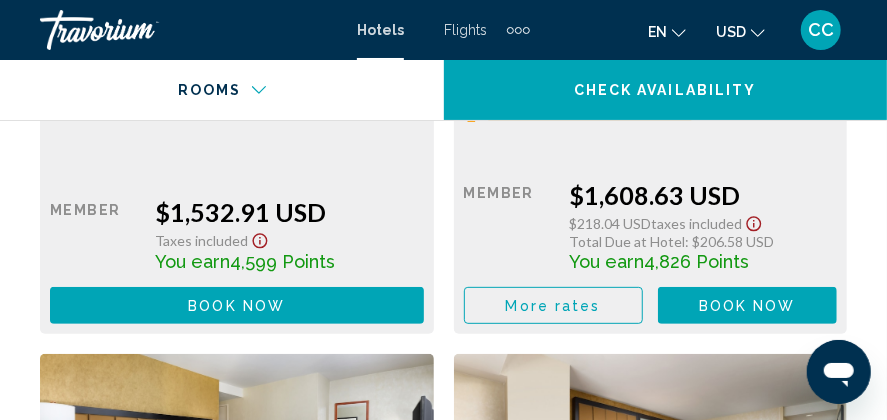click 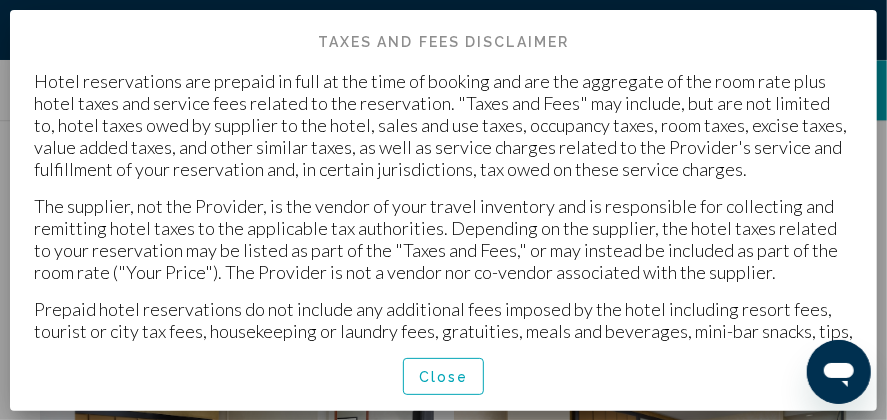 scroll, scrollTop: 0, scrollLeft: 0, axis: both 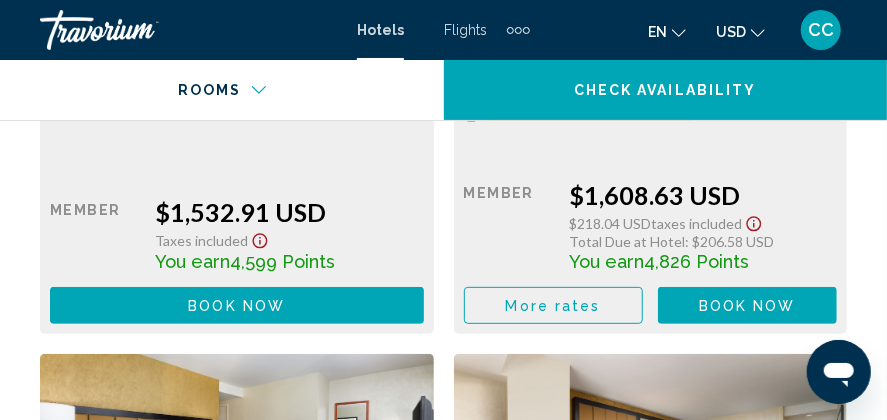 click 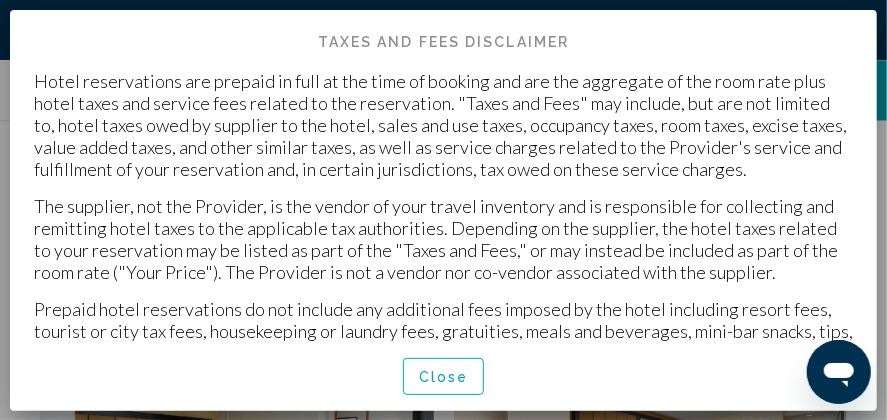 scroll, scrollTop: 0, scrollLeft: 0, axis: both 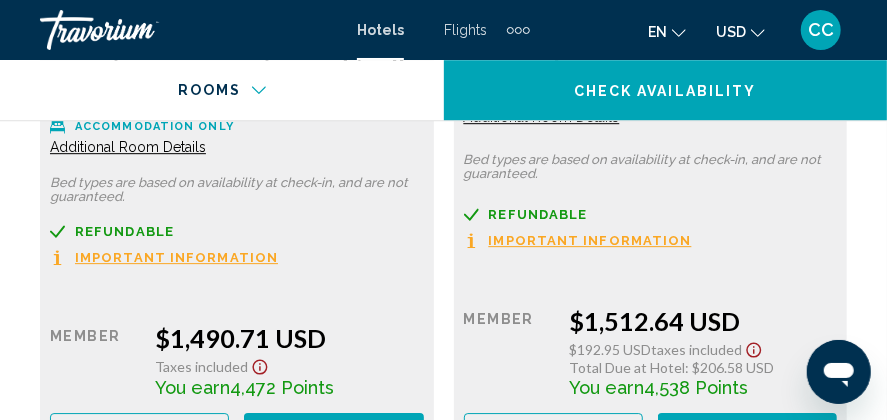 click 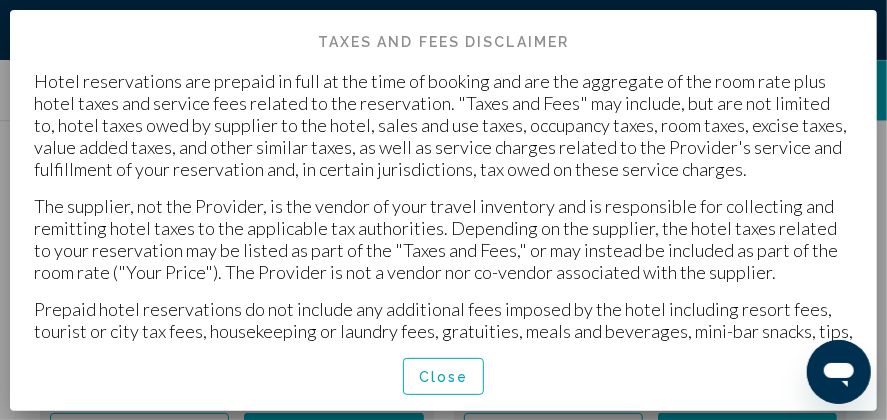 scroll, scrollTop: 0, scrollLeft: 0, axis: both 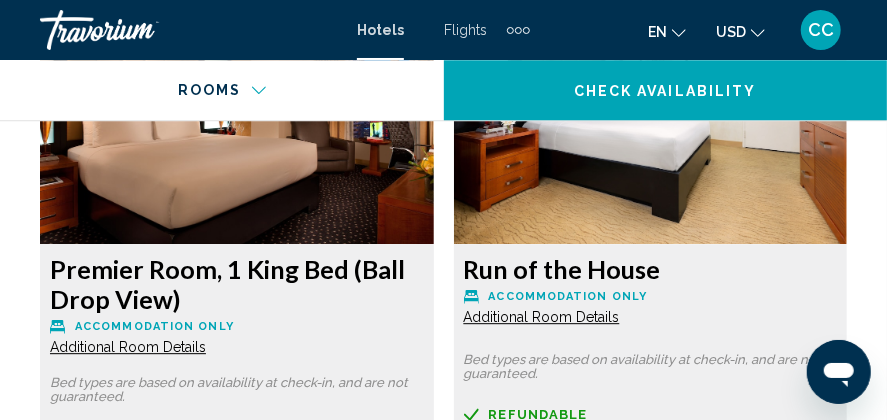 click on "Additional Room Details" at bounding box center (128, -2398) 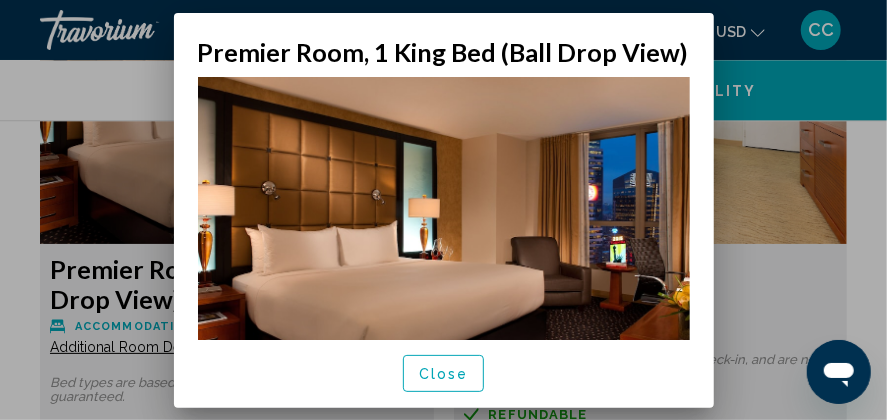 click on "Close" at bounding box center (444, 374) 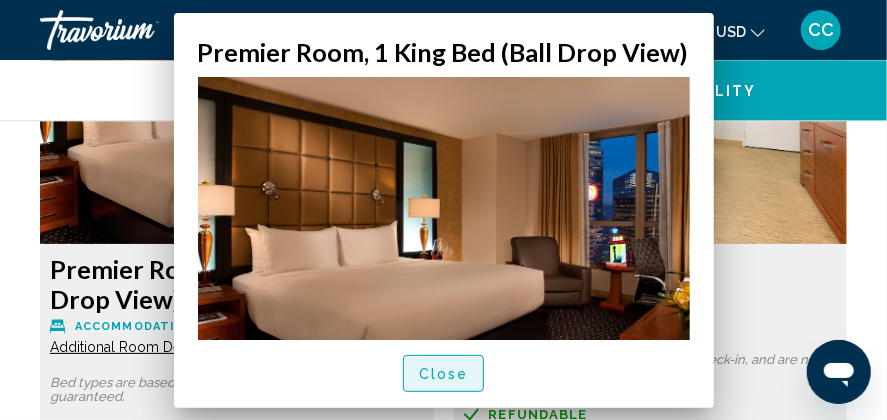 scroll, scrollTop: 7378, scrollLeft: 0, axis: vertical 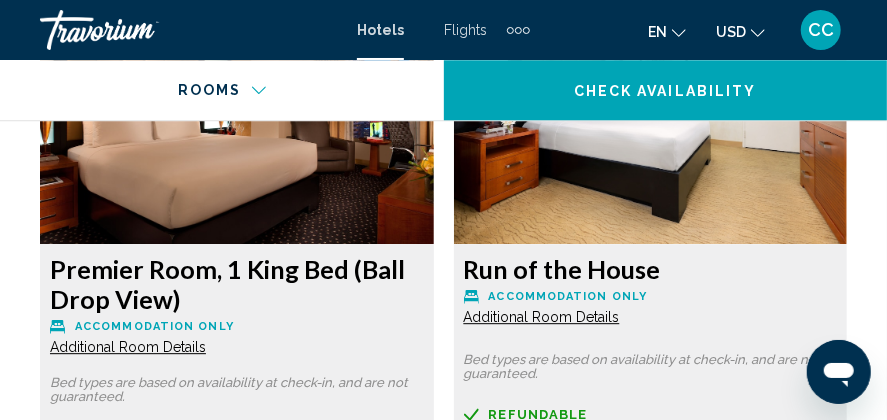 click on "Additional Room Details" at bounding box center (128, -2398) 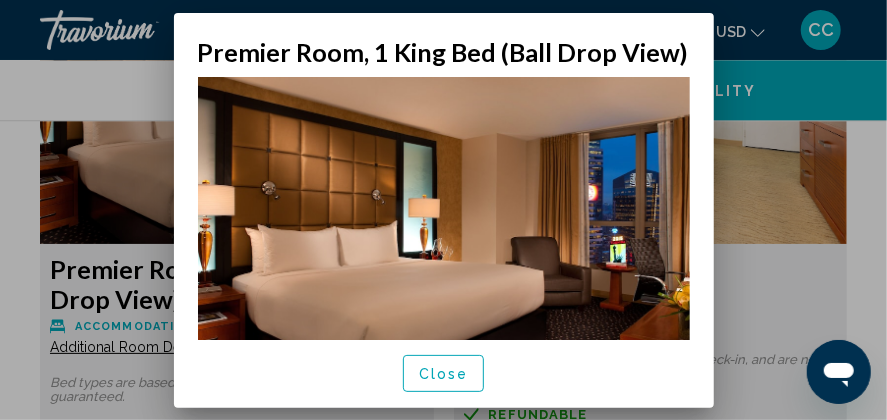 scroll, scrollTop: 0, scrollLeft: 0, axis: both 